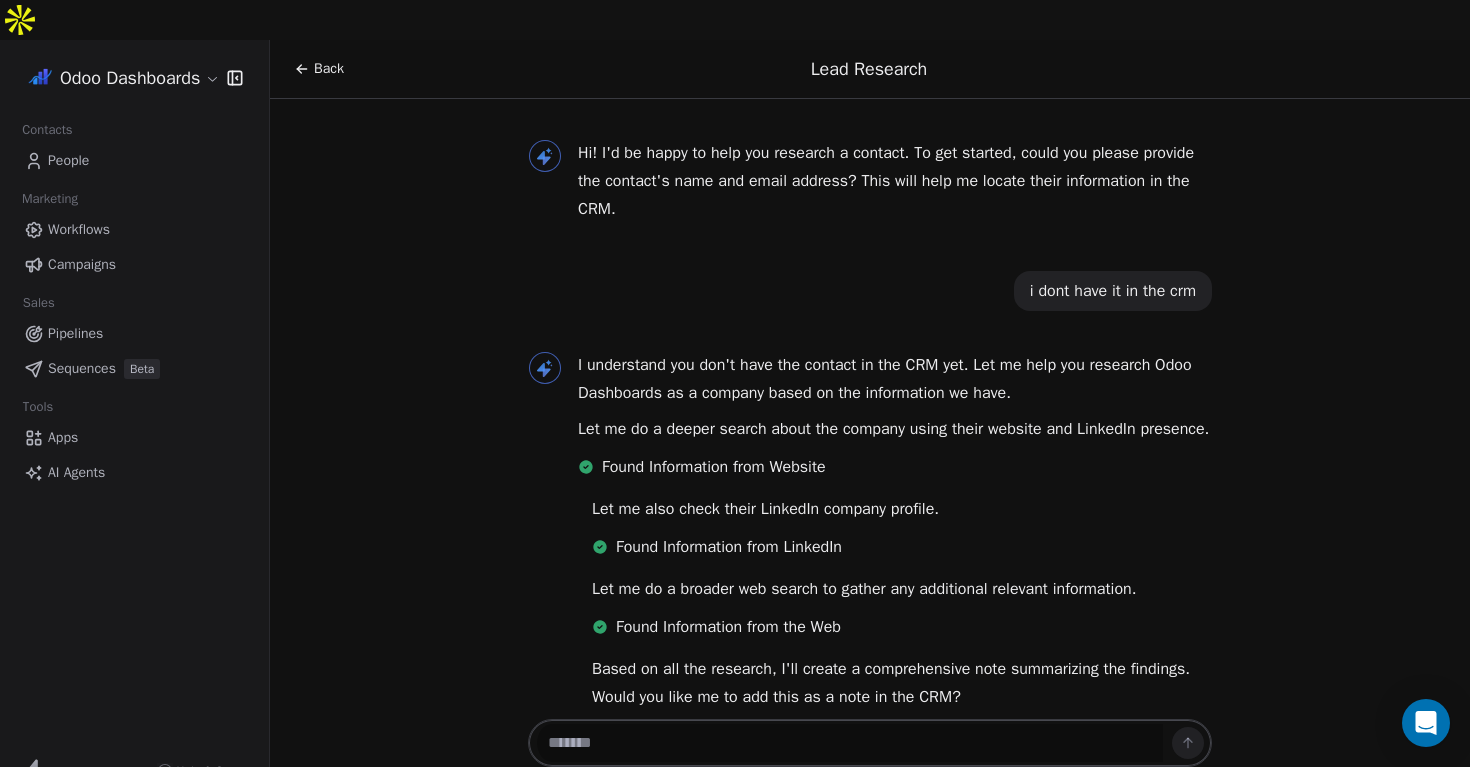 scroll, scrollTop: 0, scrollLeft: 0, axis: both 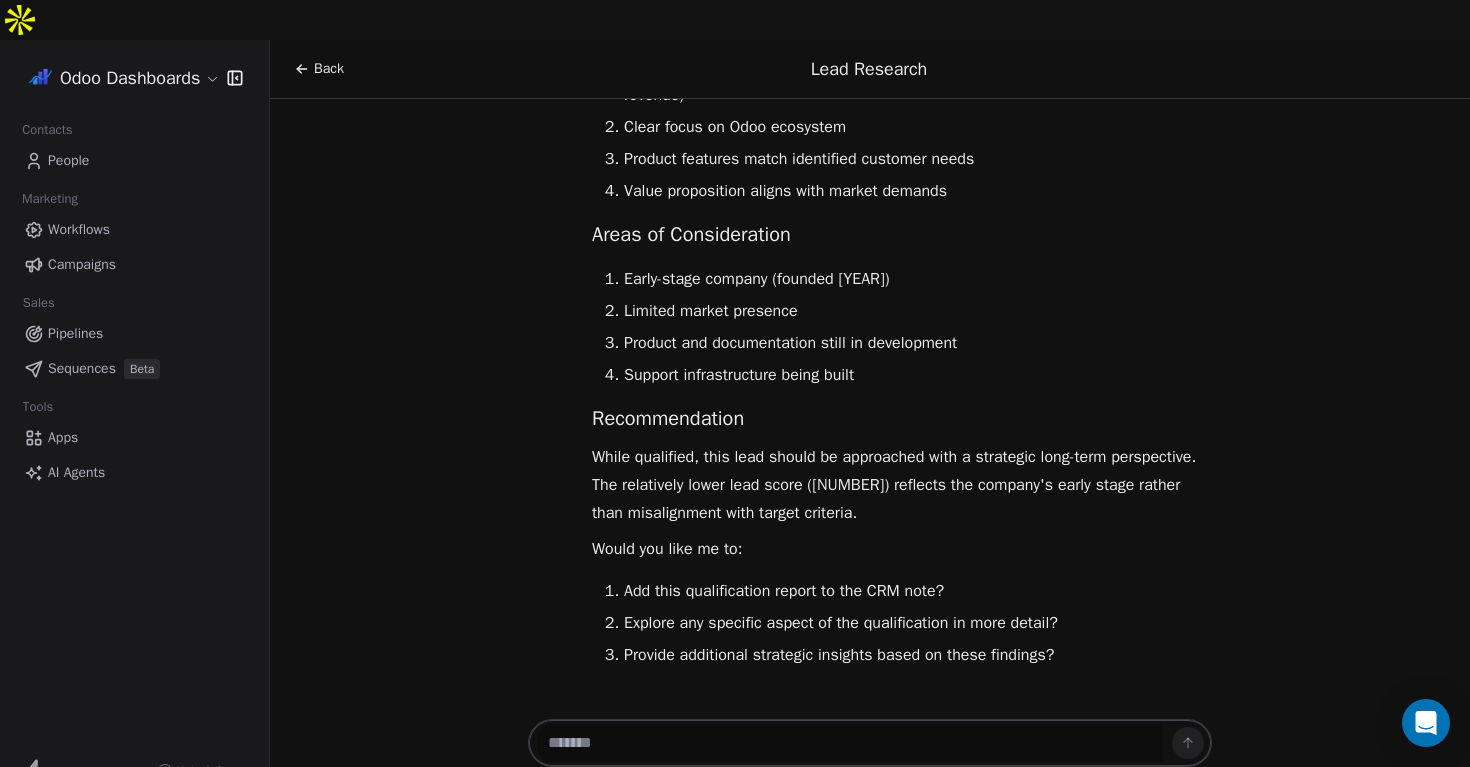 click on "Odoo Dashboards Contacts People Marketing Workflows Campaigns Sales Pipelines Sequences Beta Tools Apps AI Agents Help & Support Back Lead Research Hi! I'd be happy to help you research a contact. To get started, could you please provide the contact's name and email address? This will help me locate their information in the CRM. i dont have it in the crm  I understand you don't have the contact in the CRM yet. Let me help you research Odoo Dashboards as a company based on the information we have.
Let me do a deeper search about the company using their website and LinkedIn presence. Found Information from Website Let me also check their LinkedIn company profile. Found Information from LinkedIn Let me do a broader web search to gather any additional relevant information. Found Information from the Web Based on all the research, I'll create a comprehensive note summarizing the findings. Would you like me to add this as a note in the CRM?
Here's what I've compiled:
Would you like me to:
3" at bounding box center (735, 403) 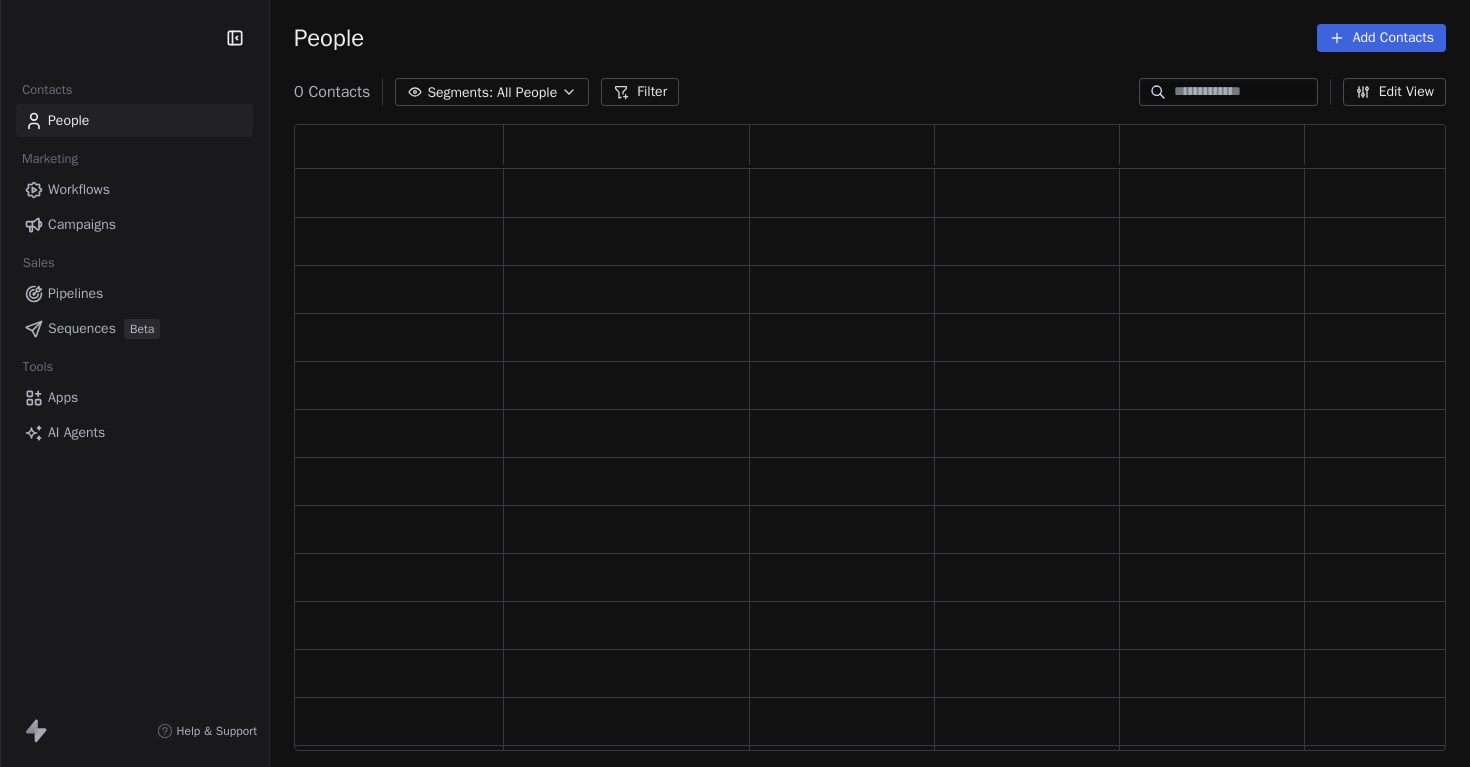scroll, scrollTop: 0, scrollLeft: 0, axis: both 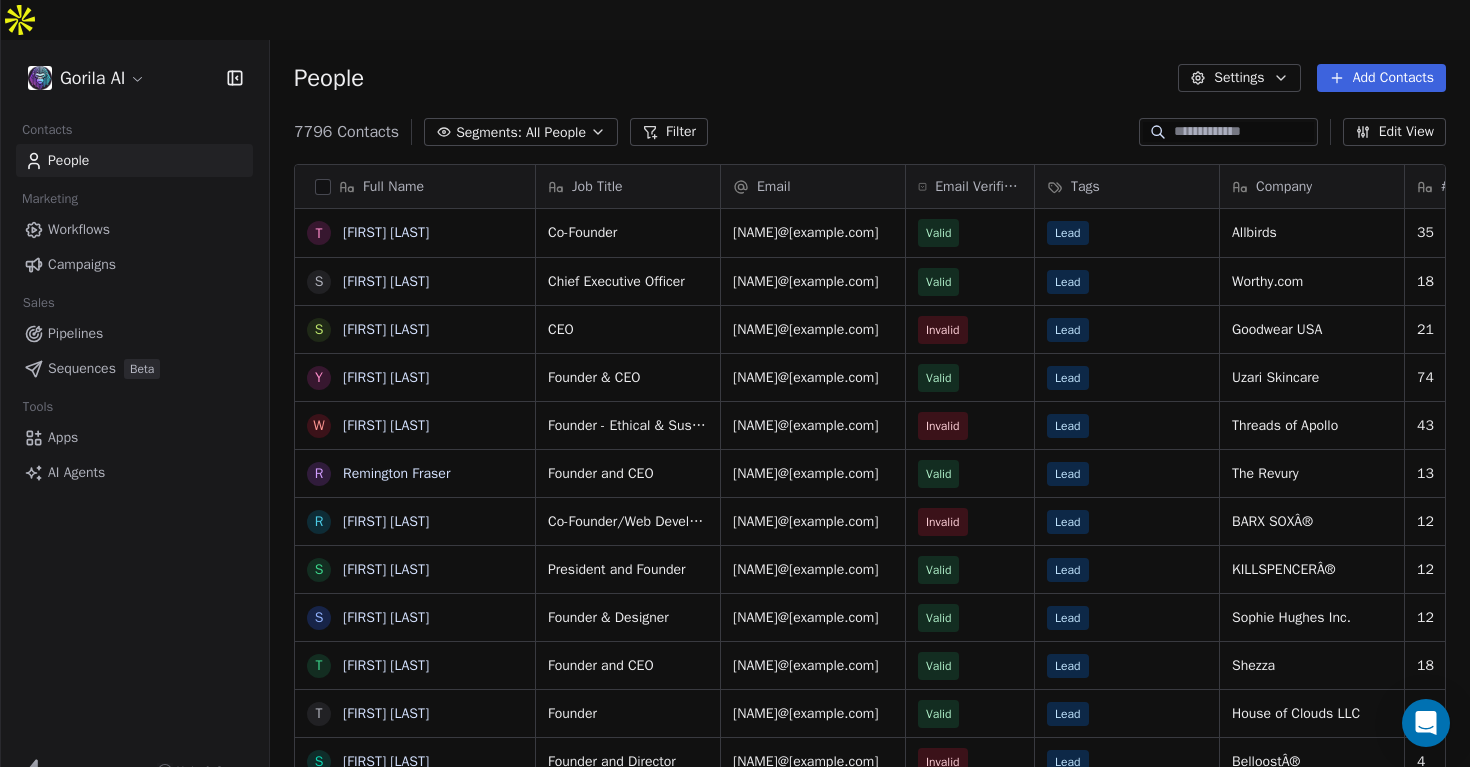 click on "Gorila AI Contacts People Marketing Workflows Campaigns Sales Pipelines Sequences Beta Tools Apps AI Agents Help & Support People Settings Add Contacts 7796 Contacts Segments: All People Filter Edit View Tag Add to Sequence Export Full Name T [FIRST] [LAST] S [FIRST] [LAST] S [FIRST] [LAST] Y [FIRST] [LAST] W [FIRST] [LAST] R [FIRST] [LAST] R [FIRST] [LAST] S [FIRST] [LAST] S [FIRST] [LAST] T [FIRST] [LAST] T [FIRST] [LAST] S [FIRST] [LAST] S [FIRST] [LAST] S [FIRST] [LAST] W [FIRST] [LAST] R [FIRST] [LAST] S [FIRST] [LAST] S [FIRST] [LAST] S [FIRST] [LAST] S [FIRST] [LAST] R [FIRST] [LAST] S [FIRST] [LAST] T [FIRST] [LAST] T [FIRST] [LAST] R [FIRST] [LAST] S [FIRST] [LAST] S [FIRST] [LAST] S [FIRST] [LAST] S [FIRST] [LAST] S [FIRST] [LAST] Job Title Email Email Verification Status Tags Company # Employees Country Industry Website Co-Founder [NAME]@[example.com] Valid Lead Allbirds 35 United States apparel & fashion http://www.allbirds.com Chief Executive Officer Valid Lead 4" at bounding box center (735, 403) 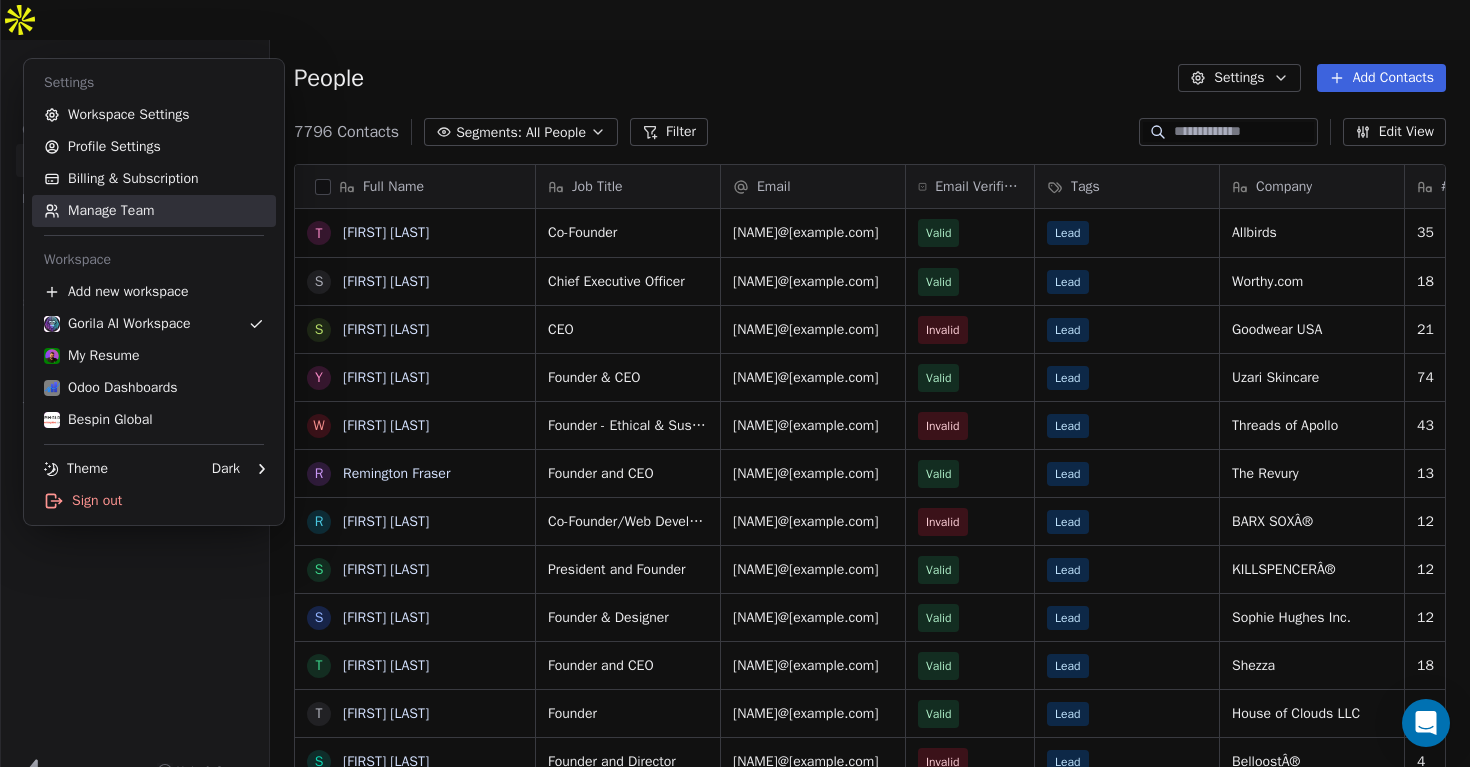 click on "Manage Team" at bounding box center [154, 211] 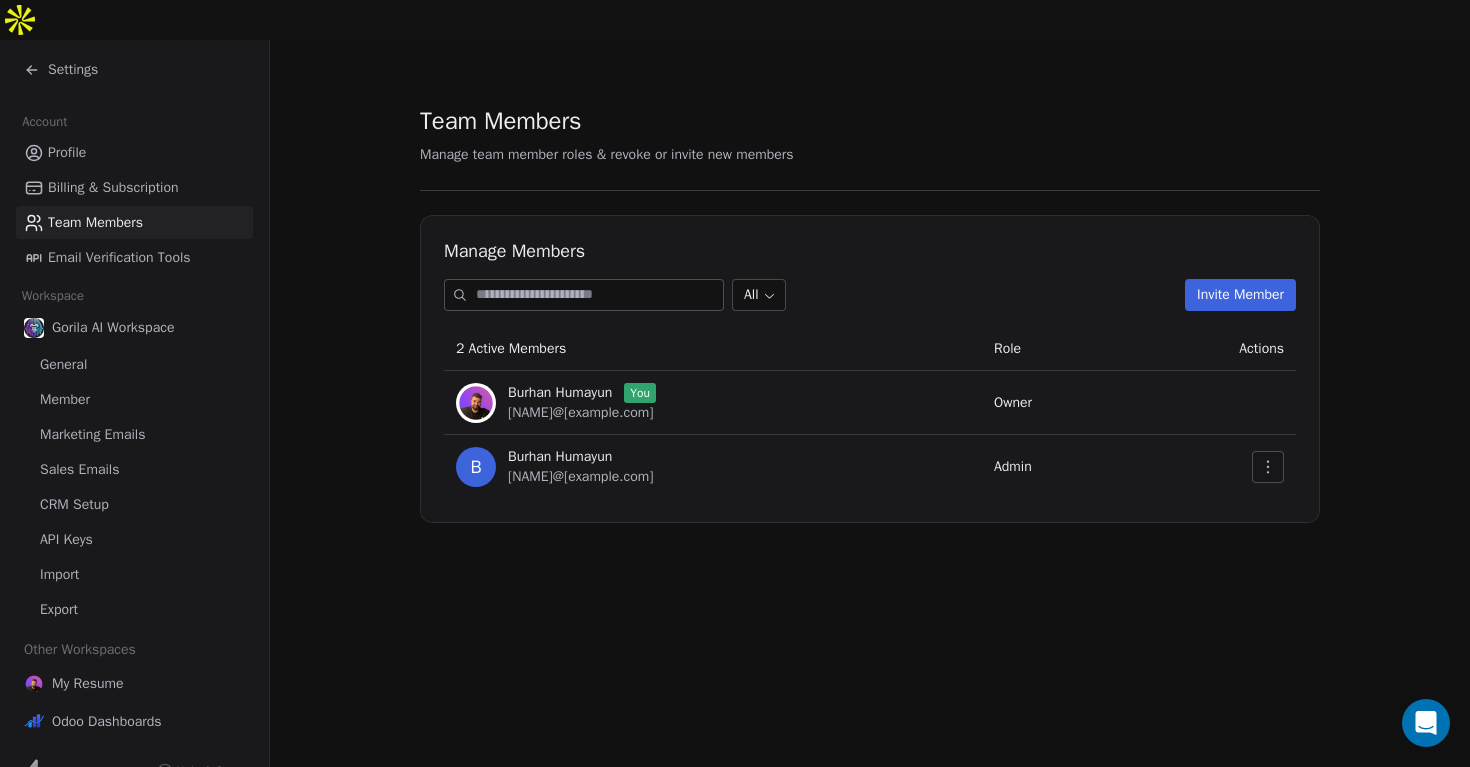 click 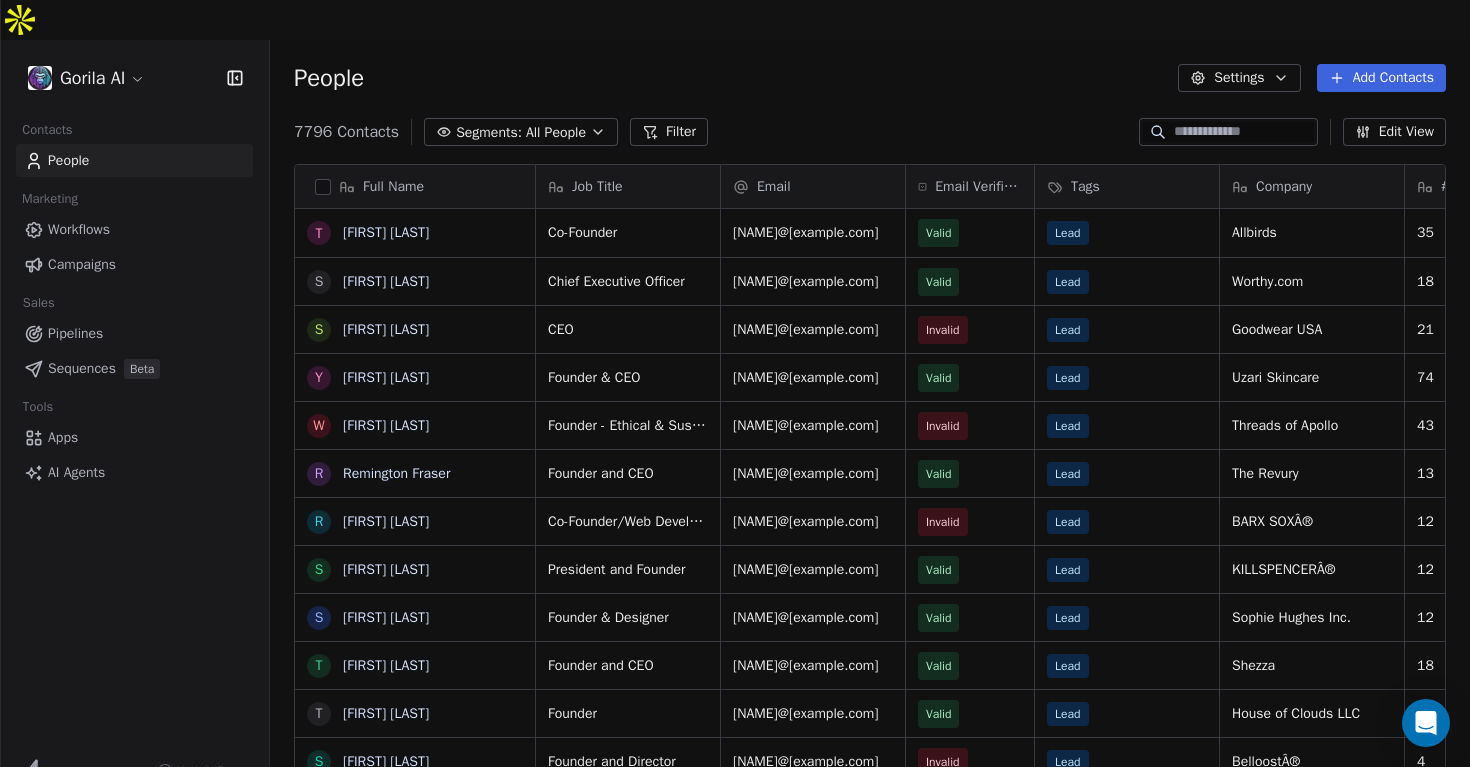 scroll, scrollTop: 1, scrollLeft: 1, axis: both 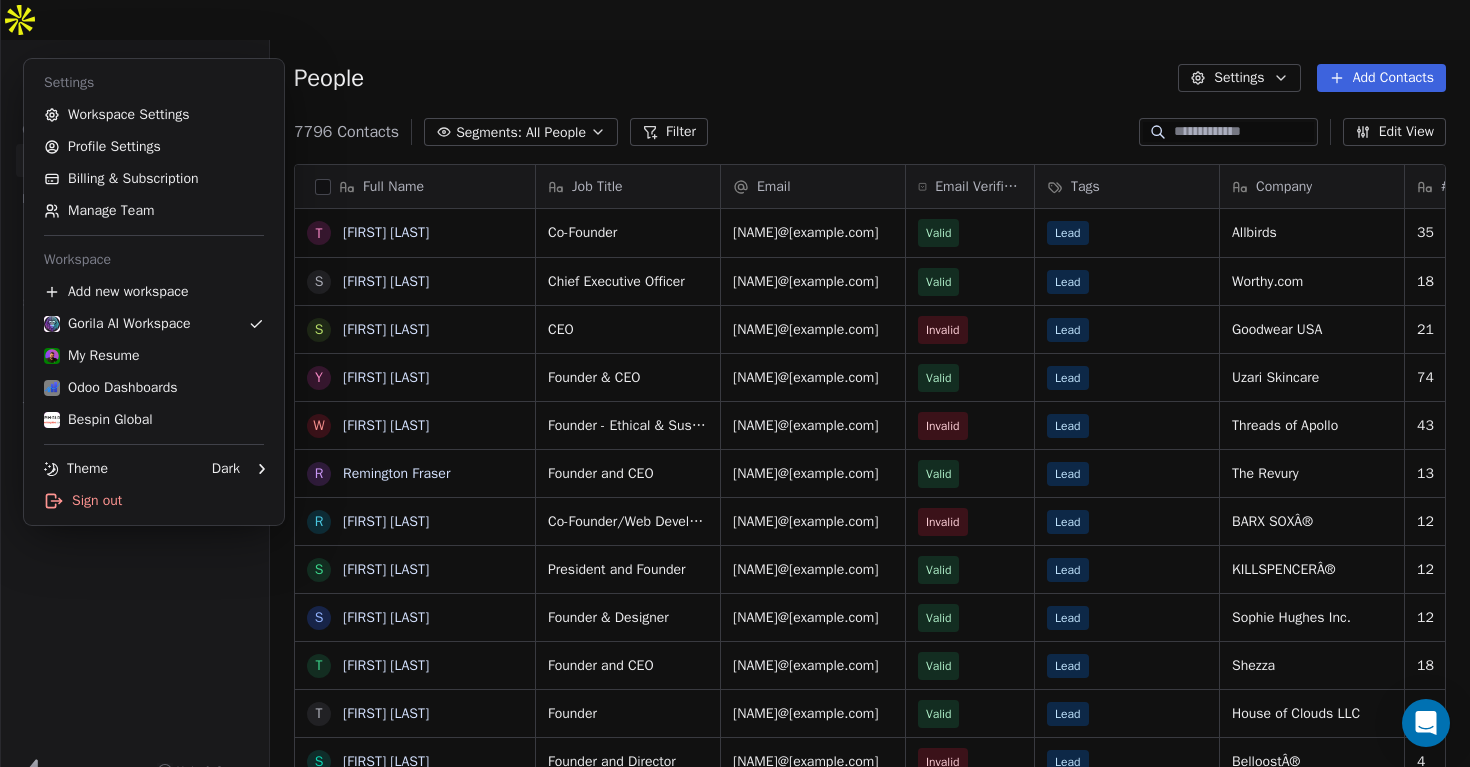 click on "Gorila AI Contacts People Marketing Workflows Campaigns Sales Pipelines Sequences Beta Tools Apps AI Agents Help & Support People Settings Add Contacts 7796 Contacts Segments: All People Filter Edit View Tag Add to Sequence Export Full Name T [FIRST] [LAST] S [FIRST] [LAST] S [FIRST] [LAST] Y [FIRST] [LAST] W [FIRST] [LAST] R [FIRST] [LAST] R [FIRST] [LAST] S [FIRST] [LAST] S [FIRST] [LAST] T [FIRST] [LAST] T [FIRST] [LAST] S [FIRST] [LAST] S [FIRST] [LAST] S [FIRST] [LAST] W [FIRST] [LAST] R [FIRST] [LAST] S [FIRST] [LAST] S [FIRST] [LAST] T [FIRST] [LAST] R [FIRST] [LAST] S [FIRST] [LAST] S [FIRST] [LAST] S [FIRST] [LAST] R [FIRST] [LAST] S [FIRST] [LAST] T [FIRST] [LAST] T [FIRST] [LAST] R [FIRST] [LAST] S [FIRST] [LAST] S [FIRST] [LAST] S [FIRST] [LAST] S [FIRST] [LAST] Job Title Email Email Verification Status Tags Company # Employees Country Industry Website Co-Founder [EMAIL] Valid Lead Allbirds 35 United States apparel & fashion http://www.allbirds.com Chief Executive Officer Valid Lead 18" at bounding box center [735, 403] 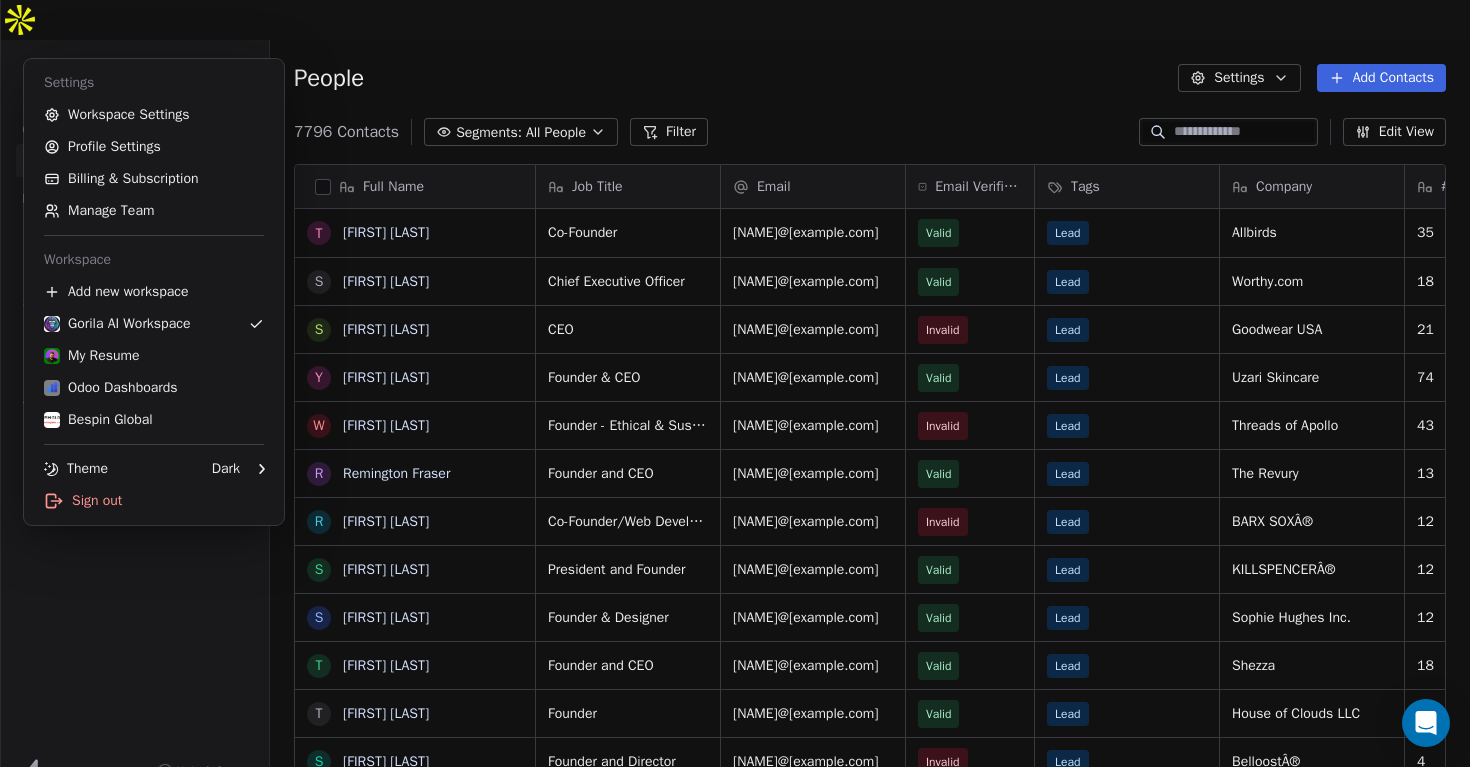 click on "Gorila AI Contacts People Marketing Workflows Campaigns Sales Pipelines Sequences Beta Tools Apps AI Agents Help & Support People Settings Add Contacts 7796 Contacts Segments: All People Filter Edit View Tag Add to Sequence Export Full Name T [FIRST] [LAST] S [FIRST] [LAST] S [FIRST] [LAST] Y [FIRST] [LAST] W [FIRST] [LAST] R [FIRST] [LAST] R [FIRST] [LAST] S [FIRST] [LAST] S [FIRST] [LAST] T [FIRST] [LAST] T [FIRST] [LAST] S [FIRST] [LAST] S [FIRST] [LAST] S [FIRST] [LAST] W [FIRST] [LAST] R [FIRST] [LAST] S [FIRST] [LAST] S [FIRST] [LAST] T [FIRST] [LAST] R [FIRST] [LAST] S [FIRST] [LAST] S [FIRST] [LAST] S [FIRST] [LAST] R [FIRST] [LAST] S [FIRST] [LAST] T [FIRST] [LAST] T [FIRST] [LAST] R [FIRST] [LAST] S [FIRST] [LAST] S [FIRST] [LAST] S [FIRST] [LAST] S [FIRST] [LAST] Job Title Email Email Verification Status Tags Company # Employees Country Industry Website Co-Founder [EMAIL] Valid Lead Allbirds 35 United States apparel & fashion http://www.allbirds.com Chief Executive Officer Valid Lead 18" at bounding box center (735, 403) 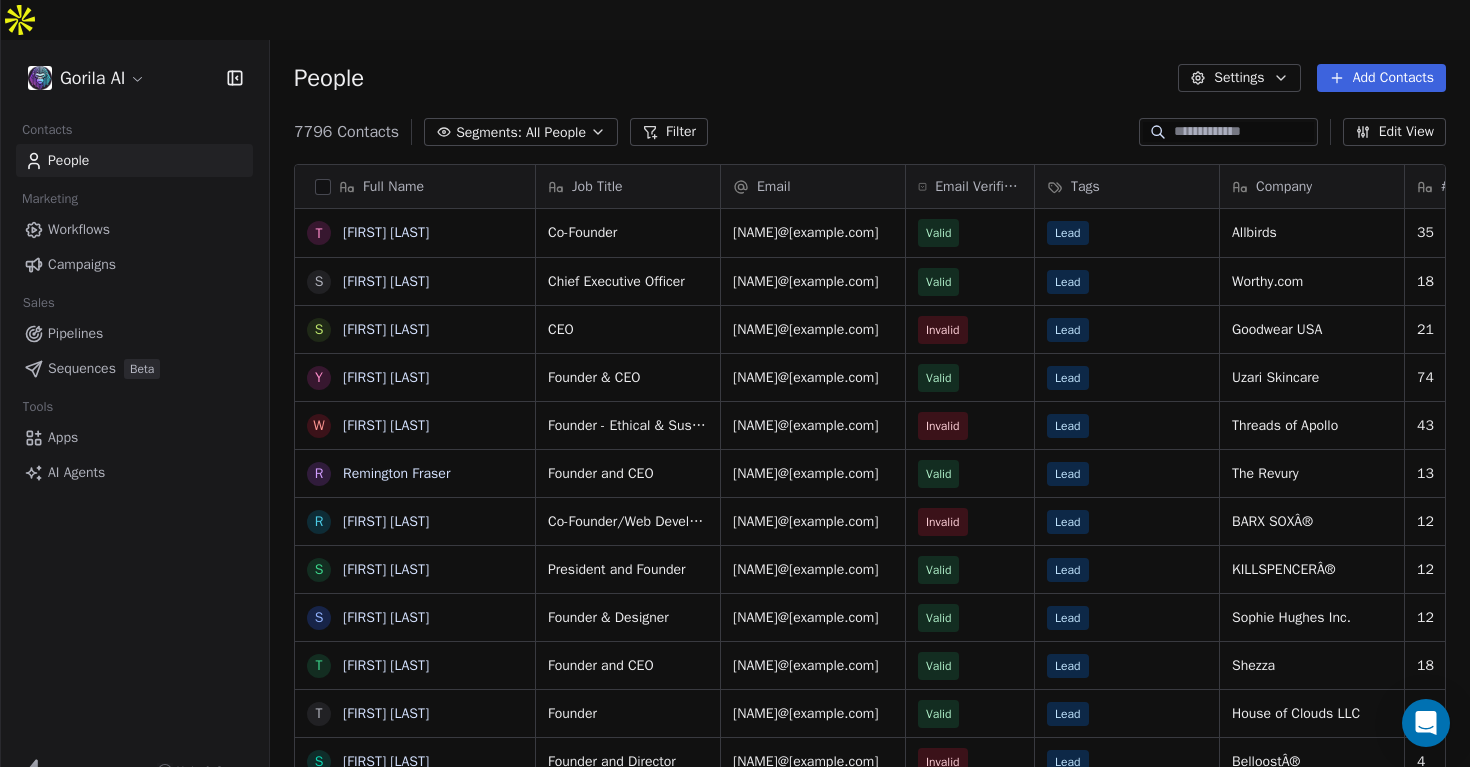 click on "Gorila AI Contacts People Marketing Workflows Campaigns Sales Pipelines Sequences Beta Tools Apps AI Agents Help & Support People Settings Add Contacts 7796 Contacts Segments: All People Filter Edit View Tag Add to Sequence Export Full Name T [FIRST] [LAST] S [FIRST] [LAST] S [FIRST] [LAST] Y [FIRST] [LAST] W [FIRST] [LAST] R [FIRST] [LAST] R [FIRST] [LAST] S [FIRST] [LAST] S [FIRST] [LAST] T [FIRST] [LAST] T [FIRST] [LAST] S [FIRST] [LAST] S [FIRST] [LAST] S [FIRST] [LAST] W [FIRST] [LAST] R [FIRST] [LAST] S [FIRST] [LAST] S [FIRST] [LAST] T [FIRST] [LAST] R [FIRST] [LAST] S [FIRST] [LAST] S [FIRST] [LAST] S [FIRST] [LAST] R [FIRST] [LAST] S [FIRST] [LAST] T [FIRST] [LAST] T [FIRST] [LAST] R [FIRST] [LAST] S [FIRST] [LAST] S [FIRST] [LAST] S [FIRST] [LAST] S [FIRST] [LAST] Job Title Email Email Verification Status Tags Company # Employees Country Industry Website Co-Founder [EMAIL] Valid Lead Allbirds 35 United States apparel & fashion http://www.allbirds.com Chief Executive Officer Valid Lead 18" at bounding box center [735, 403] 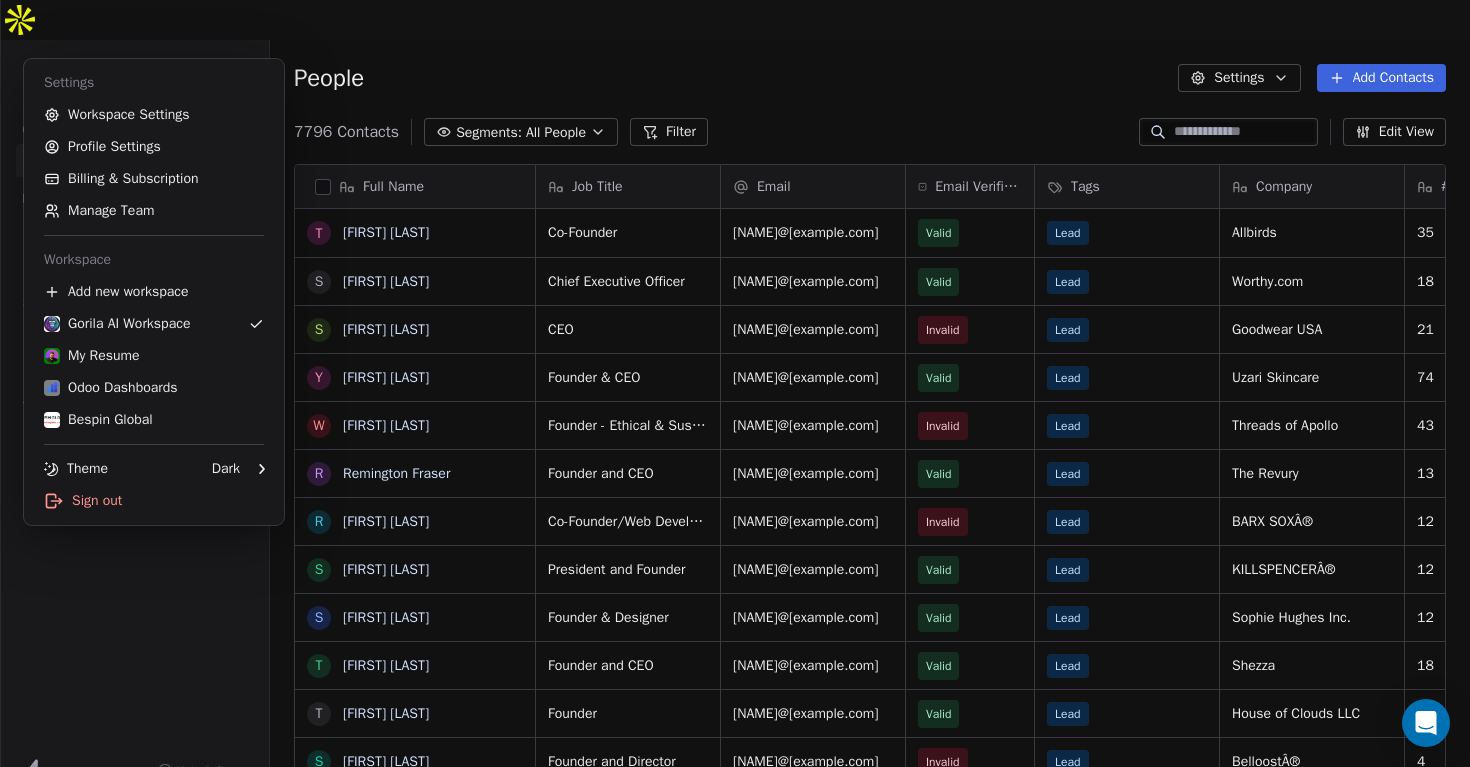 click on "Gorila AI Contacts People Marketing Workflows Campaigns Sales Pipelines Sequences Beta Tools Apps AI Agents Help & Support People Settings Add Contacts 7796 Contacts Segments: All People Filter Edit View Tag Add to Sequence Export Full Name T [FIRST] [LAST] S [FIRST] [LAST] S [FIRST] [LAST] Y [FIRST] [LAST] W [FIRST] [LAST] R [FIRST] [LAST] R [FIRST] [LAST] S [FIRST] [LAST] S [FIRST] [LAST] T [FIRST] [LAST] T [FIRST] [LAST] S [FIRST] [LAST] S [FIRST] [LAST] S [FIRST] [LAST] W [FIRST] [LAST] R [FIRST] [LAST] S [FIRST] [LAST] S [FIRST] [LAST] T [FIRST] [LAST] R [FIRST] [LAST] S [FIRST] [LAST] S [FIRST] [LAST] S [FIRST] [LAST] R [FIRST] [LAST] S [FIRST] [LAST] T [FIRST] [LAST] T [FIRST] [LAST] R [FIRST] [LAST] S [FIRST] [LAST] S [FIRST] [LAST] S [FIRST] [LAST] S [FIRST] [LAST] Job Title Email Email Verification Status Tags Company # Employees Country Industry Website Co-Founder [EMAIL] Valid Lead Allbirds 35 United States apparel & fashion http://www.allbirds.com Chief Executive Officer Valid Lead 18" at bounding box center (735, 403) 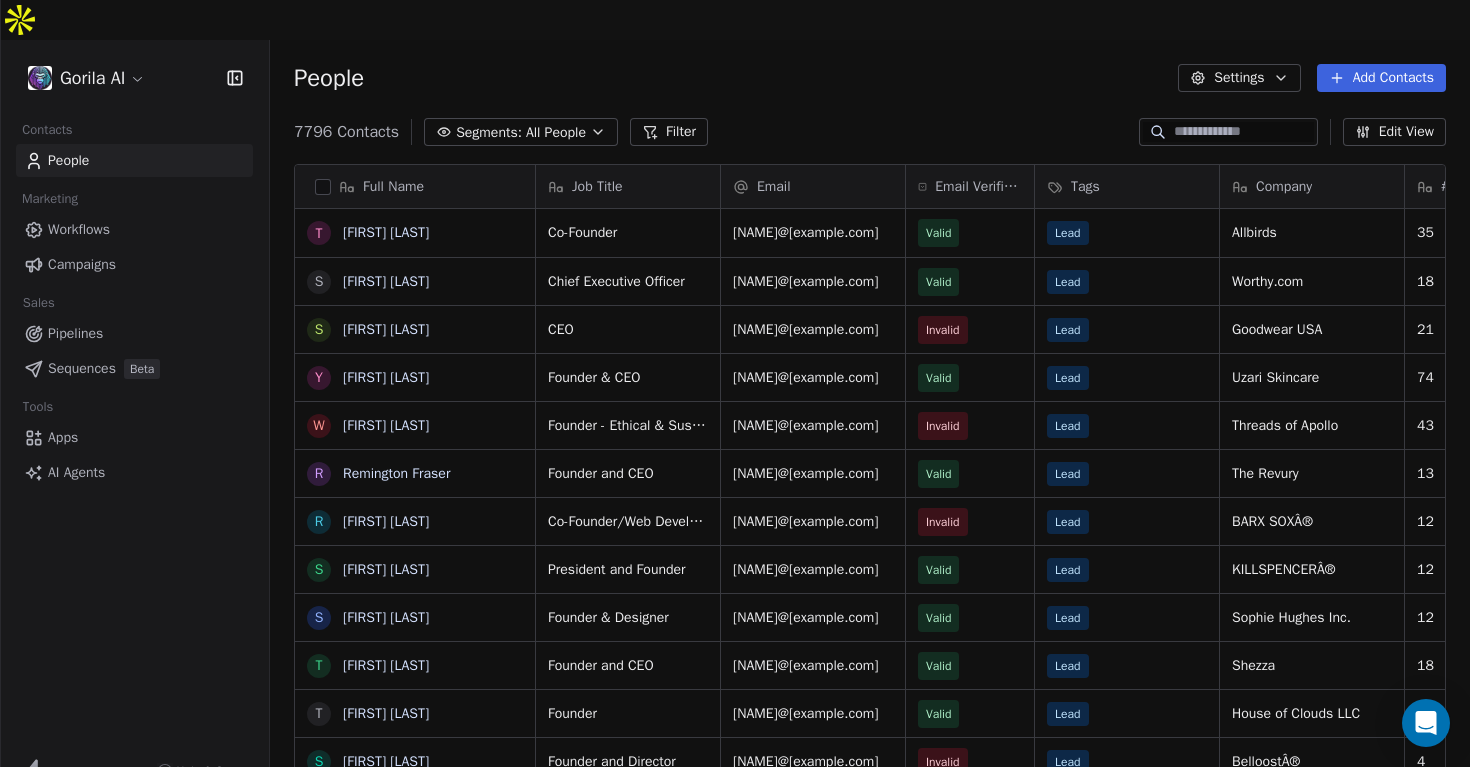 click on "Gorila AI Contacts People Marketing Workflows Campaigns Sales Pipelines Sequences Beta Tools Apps AI Agents Help & Support People Settings Add Contacts 7796 Contacts Segments: All People Filter Edit View Tag Add to Sequence Export Full Name T [FIRST] [LAST] S [FIRST] [LAST] S [FIRST] [LAST] Y [FIRST] [LAST] W [FIRST] [LAST] R [FIRST] [LAST] R [FIRST] [LAST] S [FIRST] [LAST] S [FIRST] [LAST] T [FIRST] [LAST] T [FIRST] [LAST] S [FIRST] [LAST] S [FIRST] [LAST] S [FIRST] [LAST] W [FIRST] [LAST] R [FIRST] [LAST] S [FIRST] [LAST] S [FIRST] [LAST] T [FIRST] [LAST] R [FIRST] [LAST] S [FIRST] [LAST] S [FIRST] [LAST] S [FIRST] [LAST] R [FIRST] [LAST] S [FIRST] [LAST] T [FIRST] [LAST] T [FIRST] [LAST] R [FIRST] [LAST] S [FIRST] [LAST] S [FIRST] [LAST] S [FIRST] [LAST] S [FIRST] [LAST] Job Title Email Email Verification Status Tags Company # Employees Country Industry Website Co-Founder [EMAIL] Valid Lead Allbirds 35 United States apparel & fashion http://www.allbirds.com Chief Executive Officer Valid Lead 18" at bounding box center (735, 403) 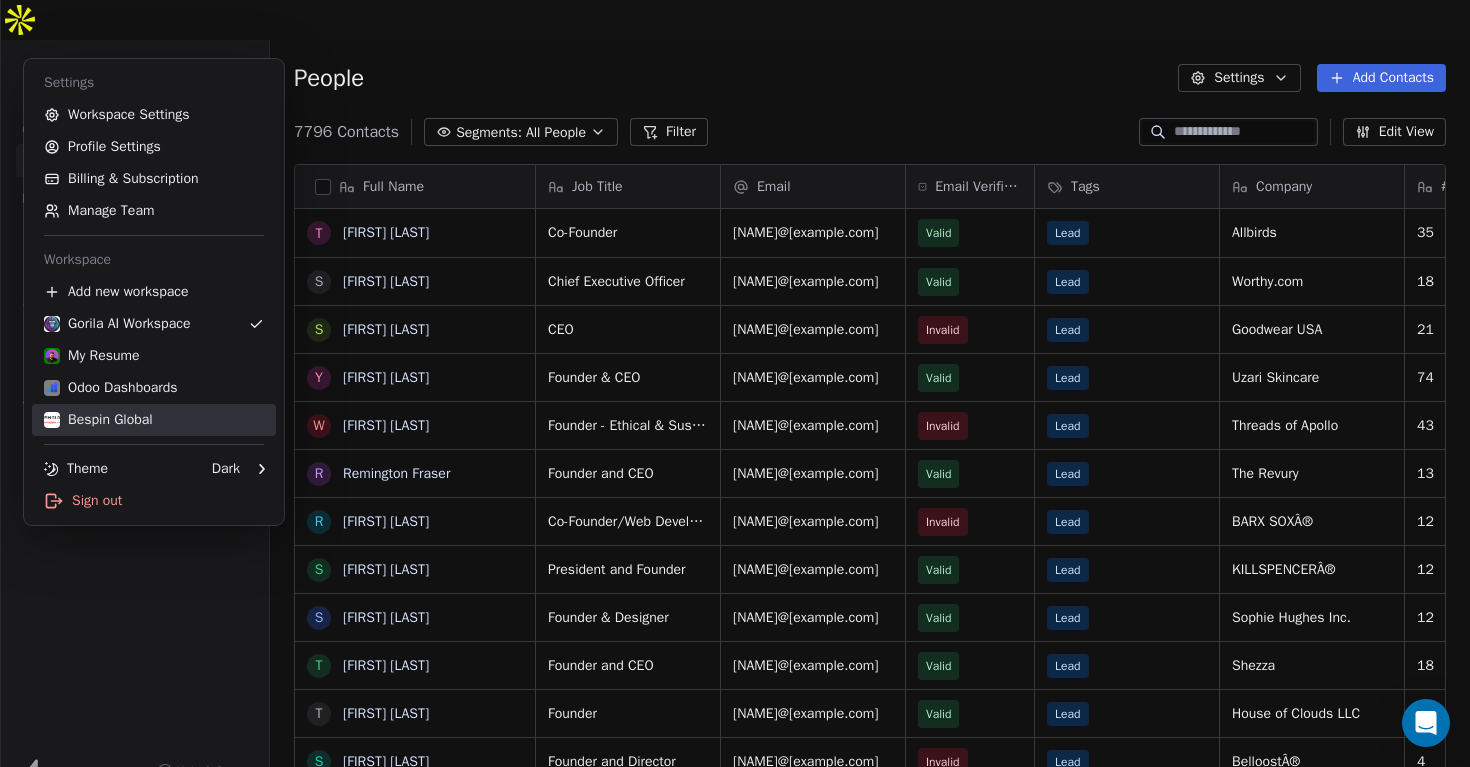 click on "Bespin Global" at bounding box center (98, 420) 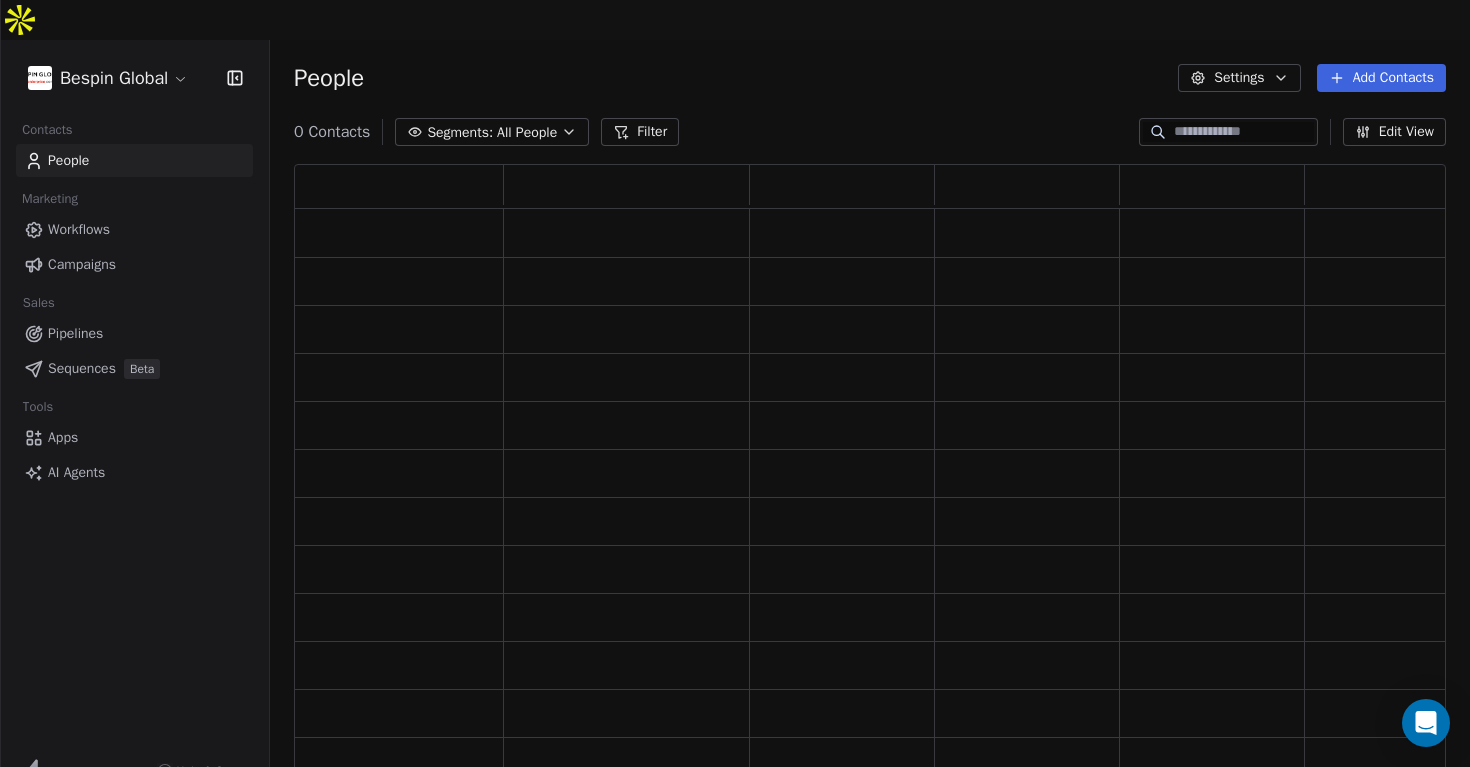scroll, scrollTop: 1, scrollLeft: 1, axis: both 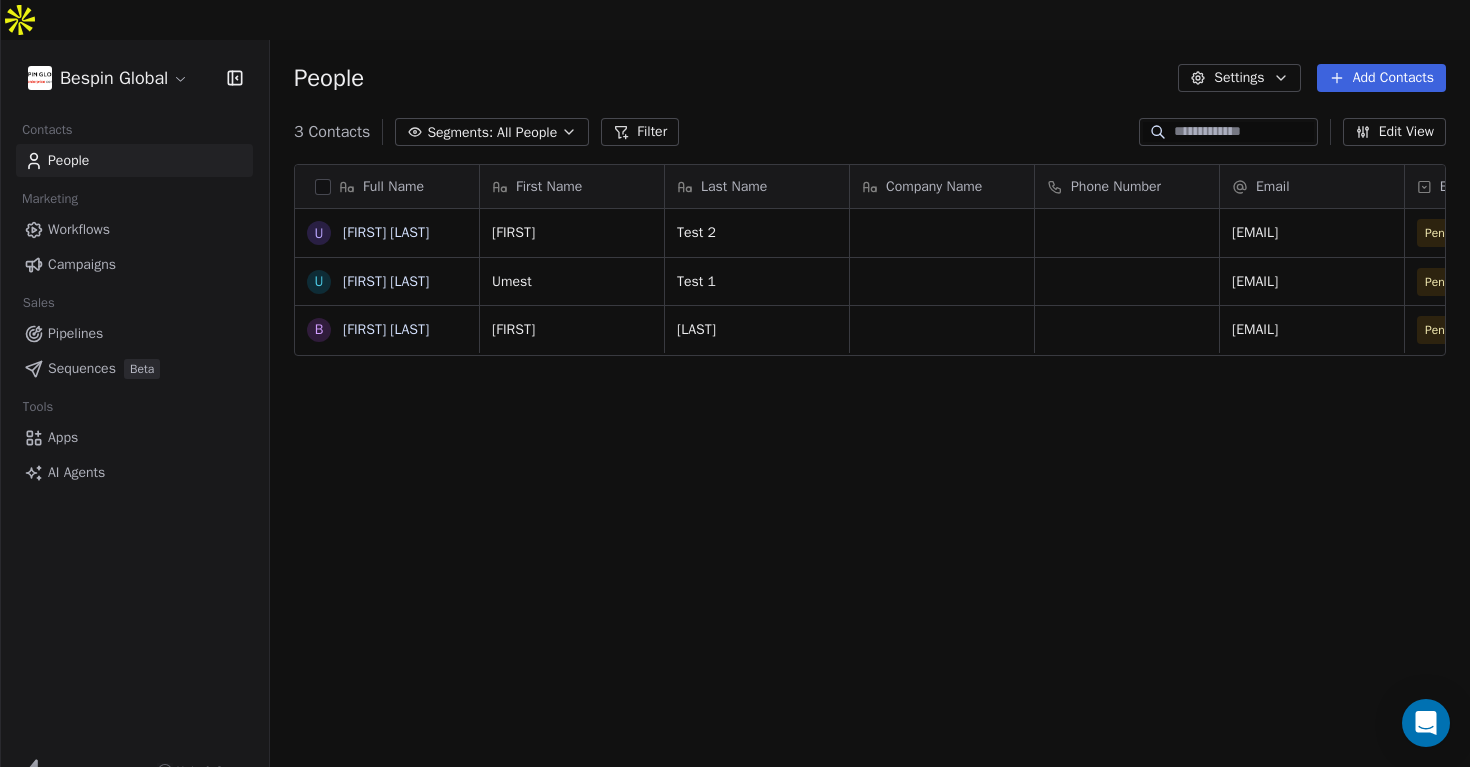 click on "Bespin Global" at bounding box center (134, 78) 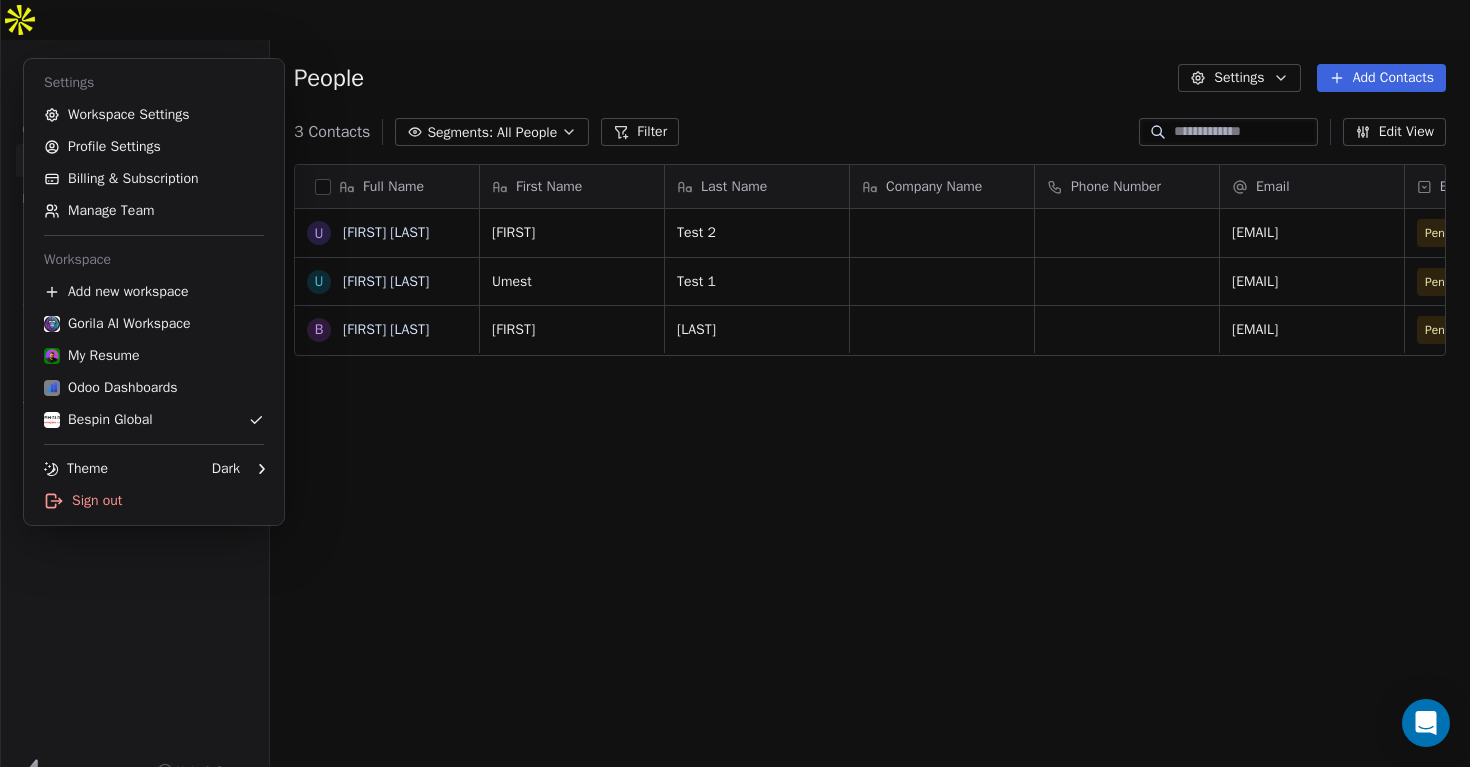 click on "Bespin Global Contacts People Marketing Workflows Campaigns Sales Pipelines Sequences Beta Tools Apps AI Agents Help & Support People Settings Add Contacts 3 Contacts Segments: All People Filter Edit View Tag Add to Sequence Export Full Name U [FIRST] [LAST] U [FIRST] [LAST] B [FIRST] [LAST] First Name Last Name Company Name Phone Number Email Email Verification Status Tags Status LinkedIn [FIRST] [LAST] [EMAIL] Pending [FIRST] [LAST] [EMAIL] Pending [FIRST] [LAST] [EMAIL] Pending
To pick up a draggable item, press the space bar.
While dragging, use the arrow keys to move the item.
Press space again to drop the item in its new position, or press escape to cancel.
Settings Workspace Settings Profile Settings Billing & Subscription Manage Team Workspace Add new workspace Gorila AI Workspace My Resume Odoo Dashboards Bespin Global Theme Dark Sign out" at bounding box center (735, 403) 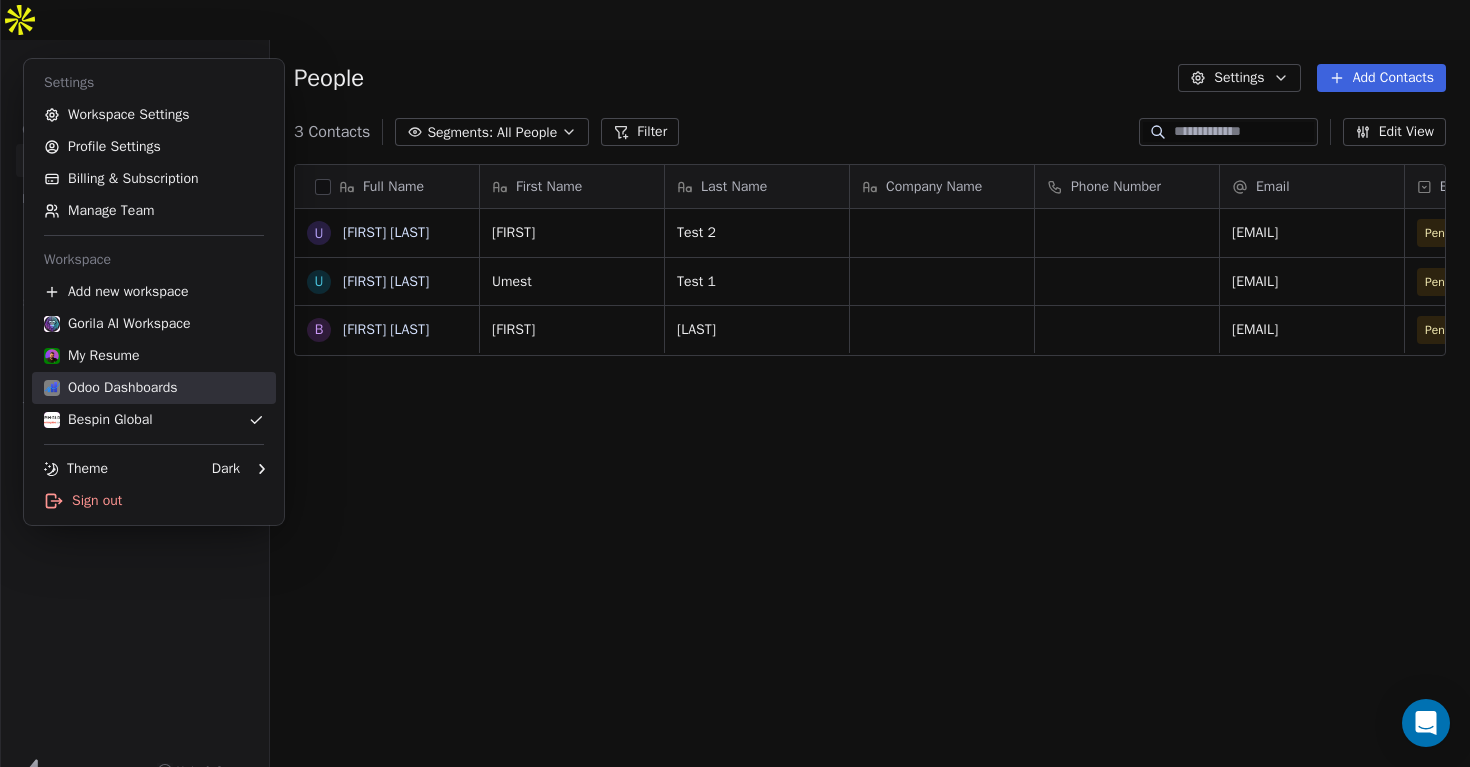 click on "Odoo Dashboards" at bounding box center (111, 388) 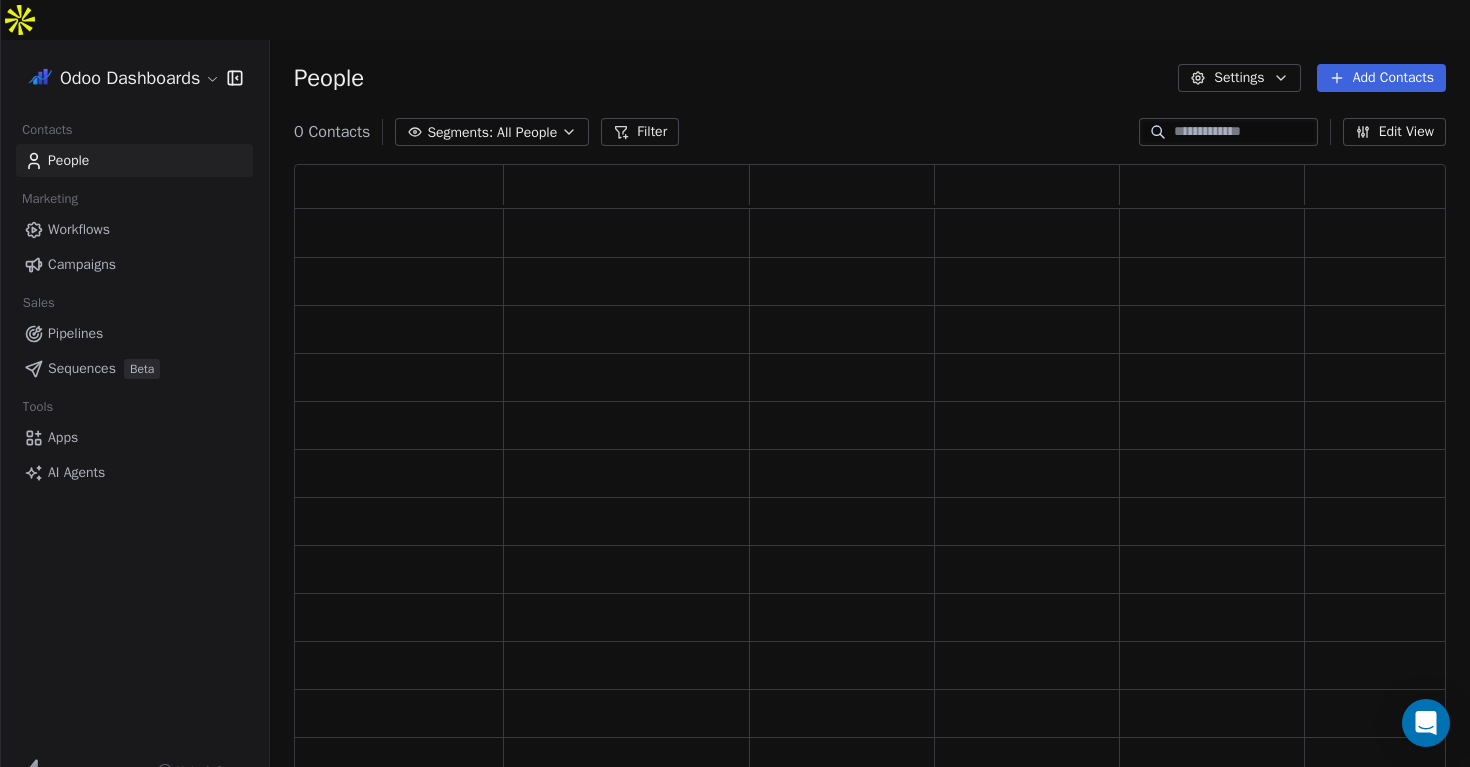 scroll, scrollTop: 1, scrollLeft: 1, axis: both 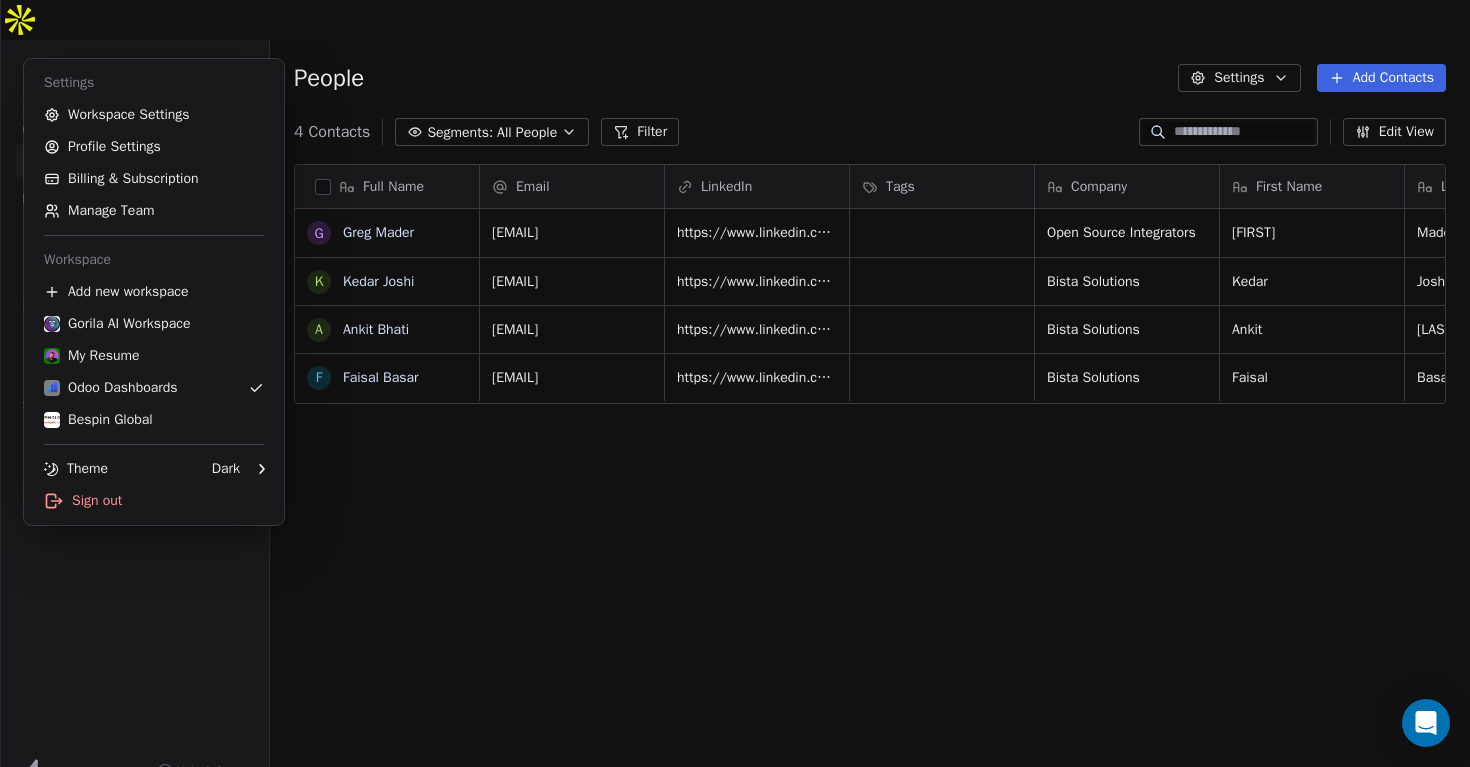 click on "Odoo Dashboards Contacts People Marketing Workflows Campaigns Sales Pipelines Sequences Beta Tools Apps AI Agents Help & Support People Settings Add Contacts 4 Contacts Segments: All People Filter Edit View Tag Add to Sequence Export Full Name G [FIRST] [LAST] K [FIRST] [LAST] A [FIRST] [LAST] F [FIRST] [LAST] Email LinkedIn Tags Company First Name Last Name Phone Number Job Title Country [EMAIL] https://www.linkedin.com/in/gregmader-open-source-harmony/ Open Source Integrators [FIRST] [LAST] [PHONE] Founder United States [EMAIL] https://www.linkedin.com/in/kedarsjoshi/ Bista Solutions [FIRST] [LAST] Director of Implementation United States [EMAIL] https://www.linkedin.com/in/ankit-bhati-949b4a177/ Bista Solutions [FIRST] [LAST] [PHONE] Sales Manager United States [EMAIL] https://www.linkedin.com/in/faisal-basar/ Bista Solutions [FIRST] [LAST] [PHONE] CEO & Co Founder United States
Settings Workspace Settings" at bounding box center (735, 403) 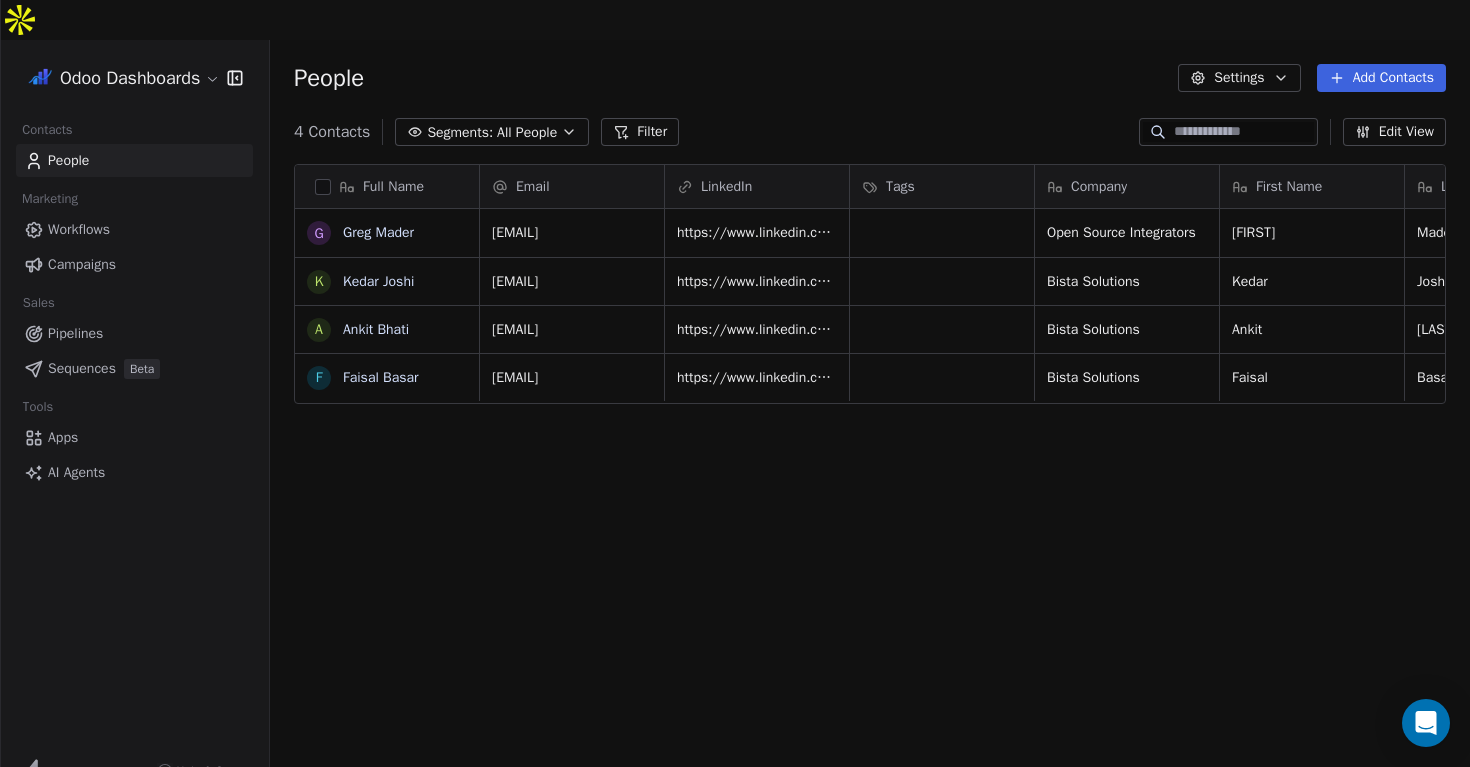 click on "Odoo Dashboards" at bounding box center [134, 78] 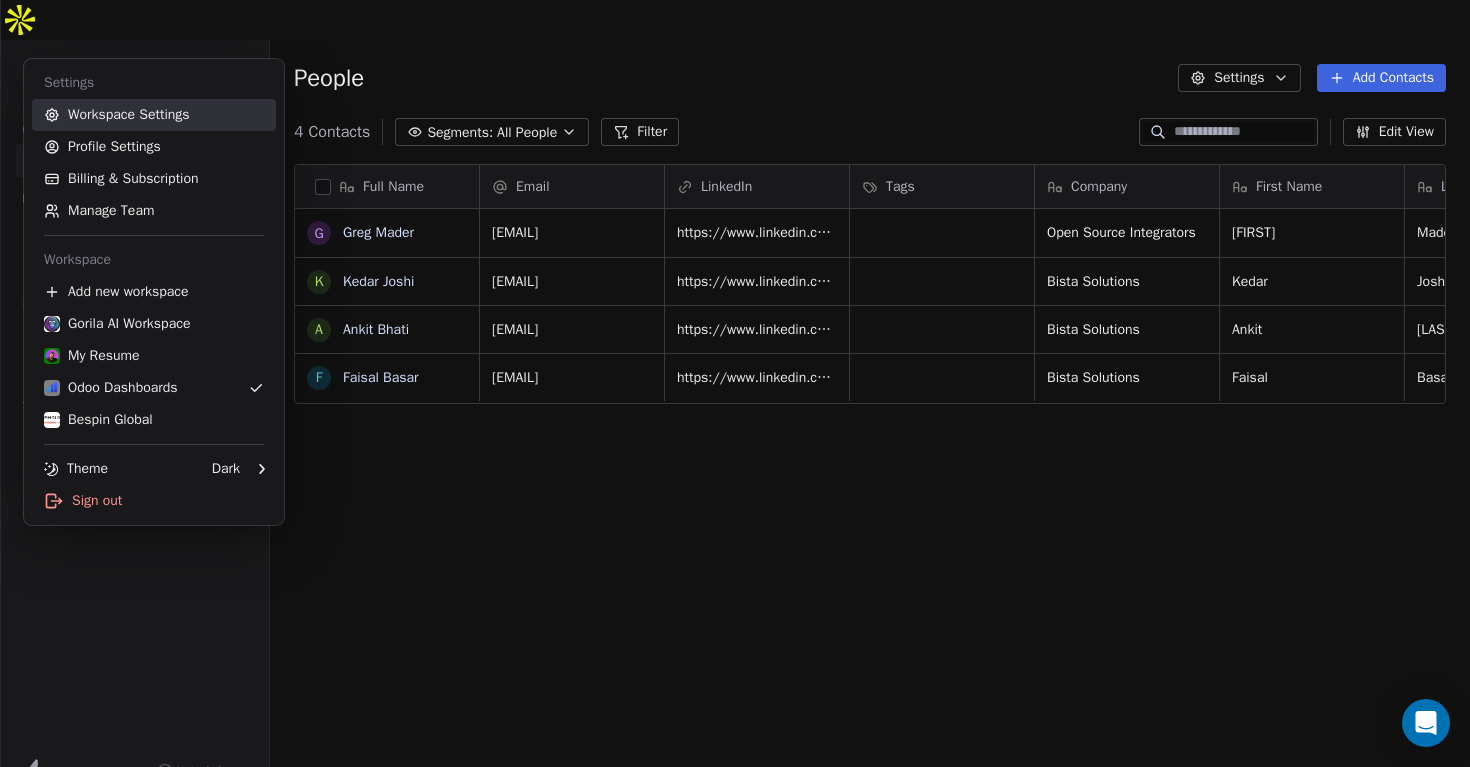 click on "Workspace Settings" at bounding box center (154, 115) 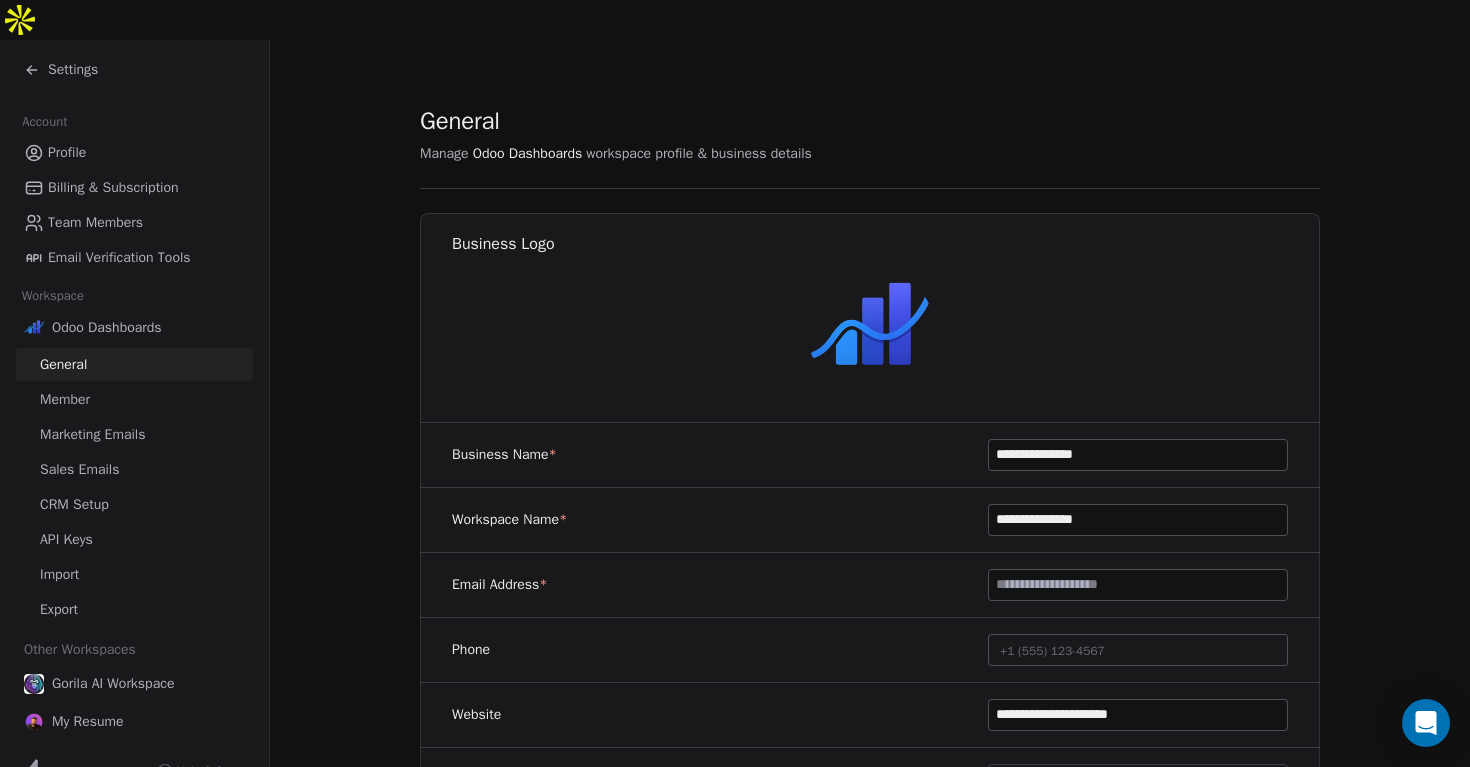 click on "Settings" at bounding box center (134, 70) 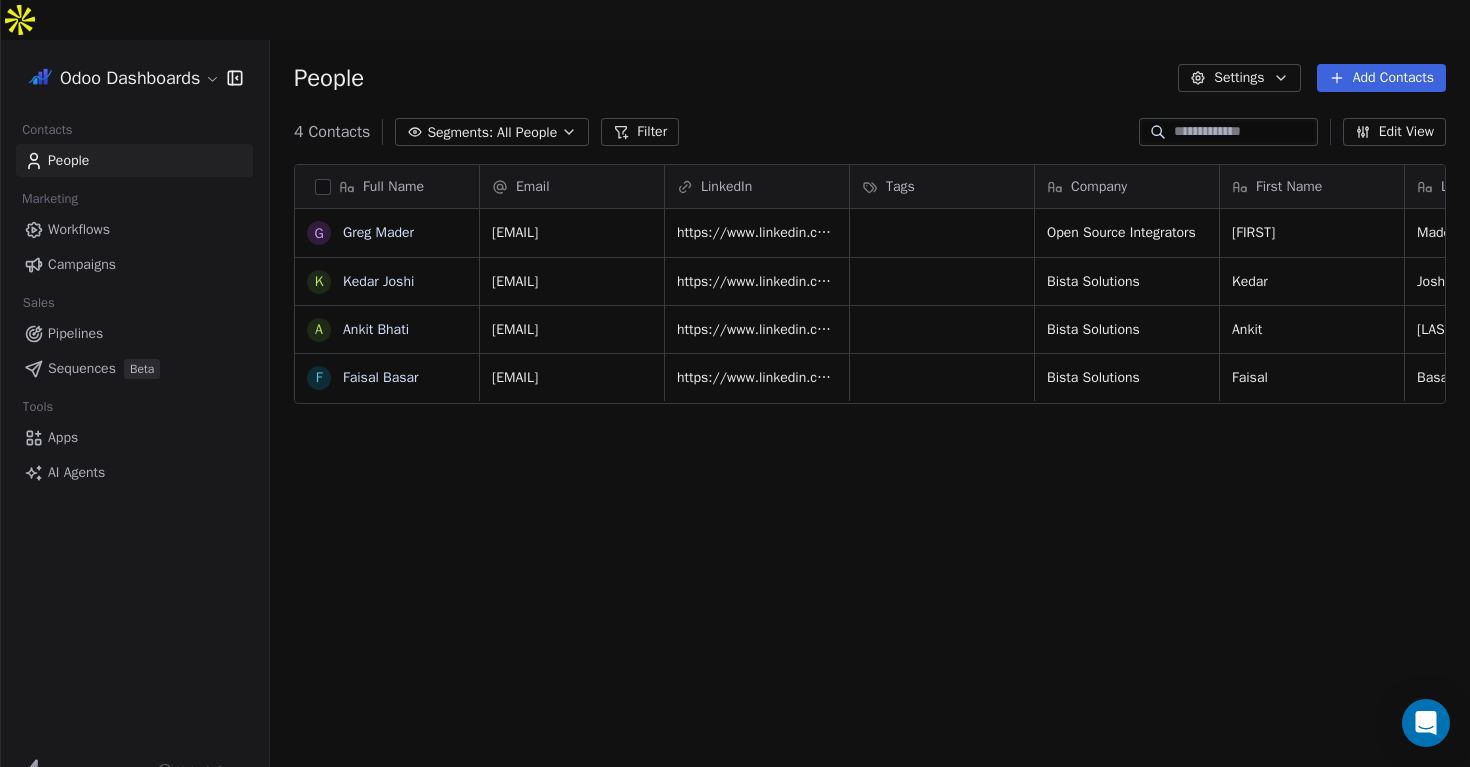 scroll, scrollTop: 1, scrollLeft: 1, axis: both 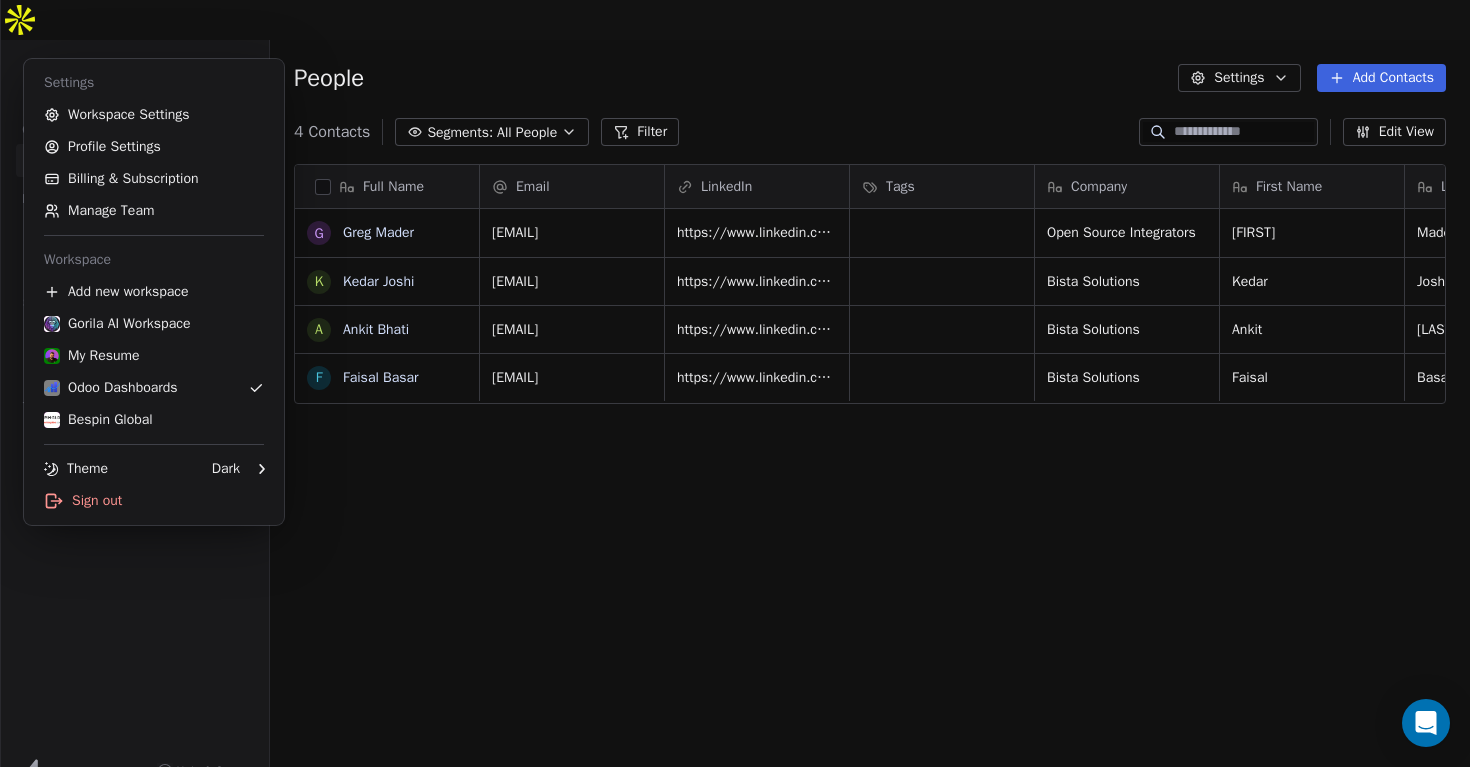 click on "Odoo Dashboards Contacts People Marketing Workflows Campaigns Sales Pipelines Sequences Beta Tools Apps AI Agents Help & Support People Settings Add Contacts 4 Contacts Segments: All People Filter Edit View Tag Add to Sequence Export Full Name G [FIRST] [LAST] K [FIRST] [LAST] A [FIRST] [LAST] F [FIRST] [LAST] Email LinkedIn Tags Company First Name Last Name Phone Number Job Title Country [EMAIL] https://www.linkedin.com/in/gregmader-open-source-harmony/ Open Source Integrators [FIRST] [LAST] [PHONE] Founder United States [EMAIL] https://www.linkedin.com/in/kedarsjoshi/ Bista Solutions [FIRST] [LAST] Director of Implementation United States [EMAIL] https://www.linkedin.com/in/ankit-bhati-949b4a177/ Bista Solutions [FIRST] [LAST] [PHONE] Sales Manager United States [EMAIL] https://www.linkedin.com/in/faisal-basar/ Bista Solutions [FIRST] [LAST] [PHONE] CEO & Co Founder United States
Settings Workspace Settings" at bounding box center (735, 403) 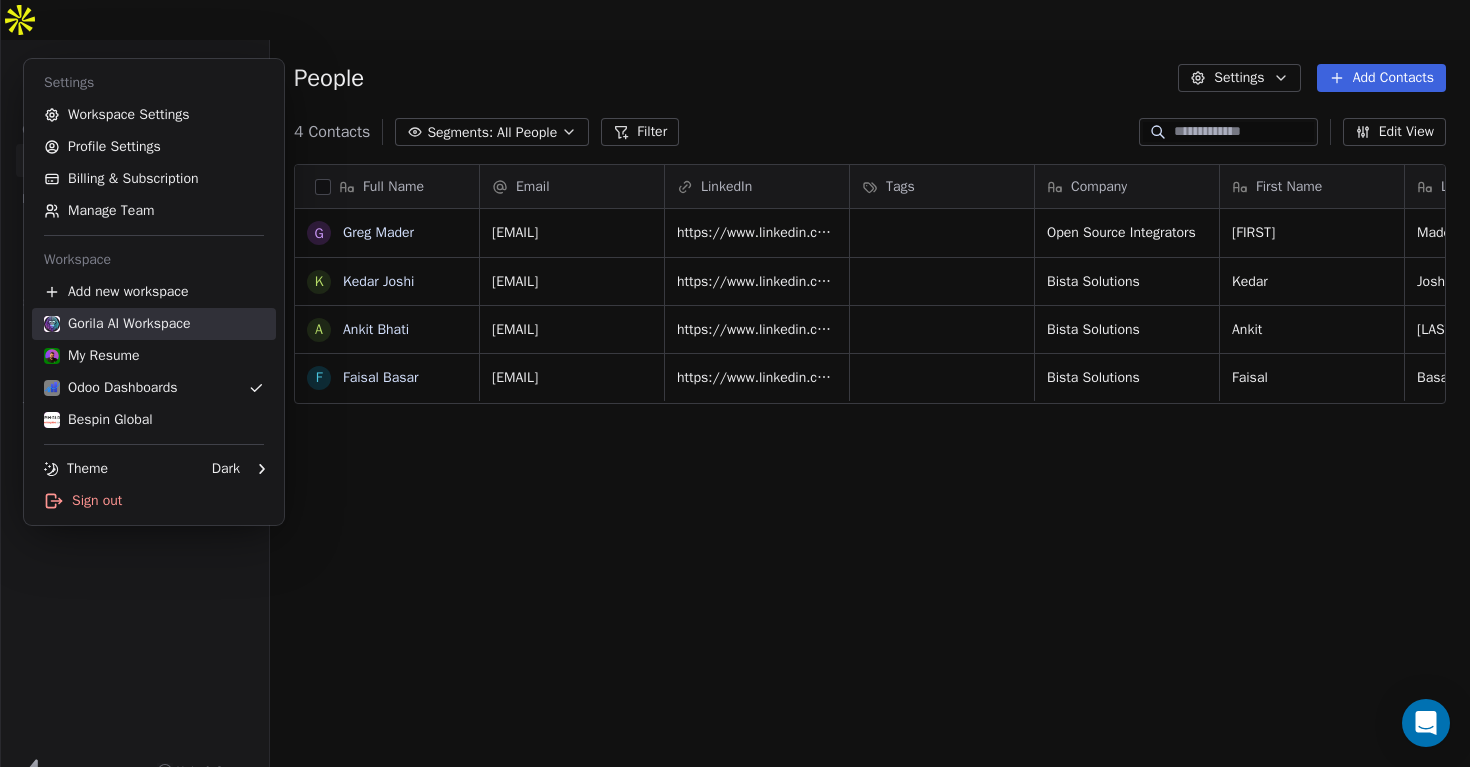 click on "Gorila AI Workspace" at bounding box center (117, 324) 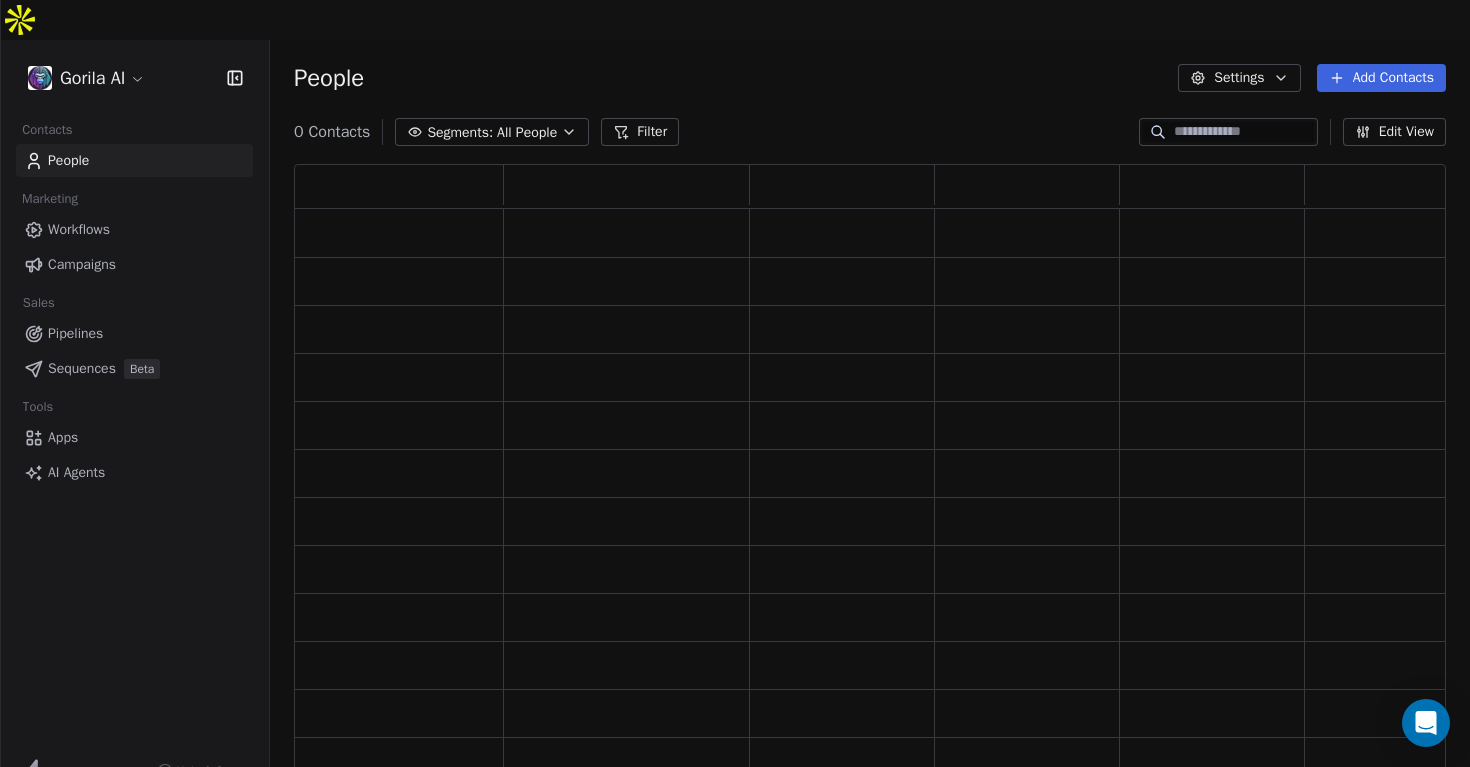 scroll, scrollTop: 1, scrollLeft: 1, axis: both 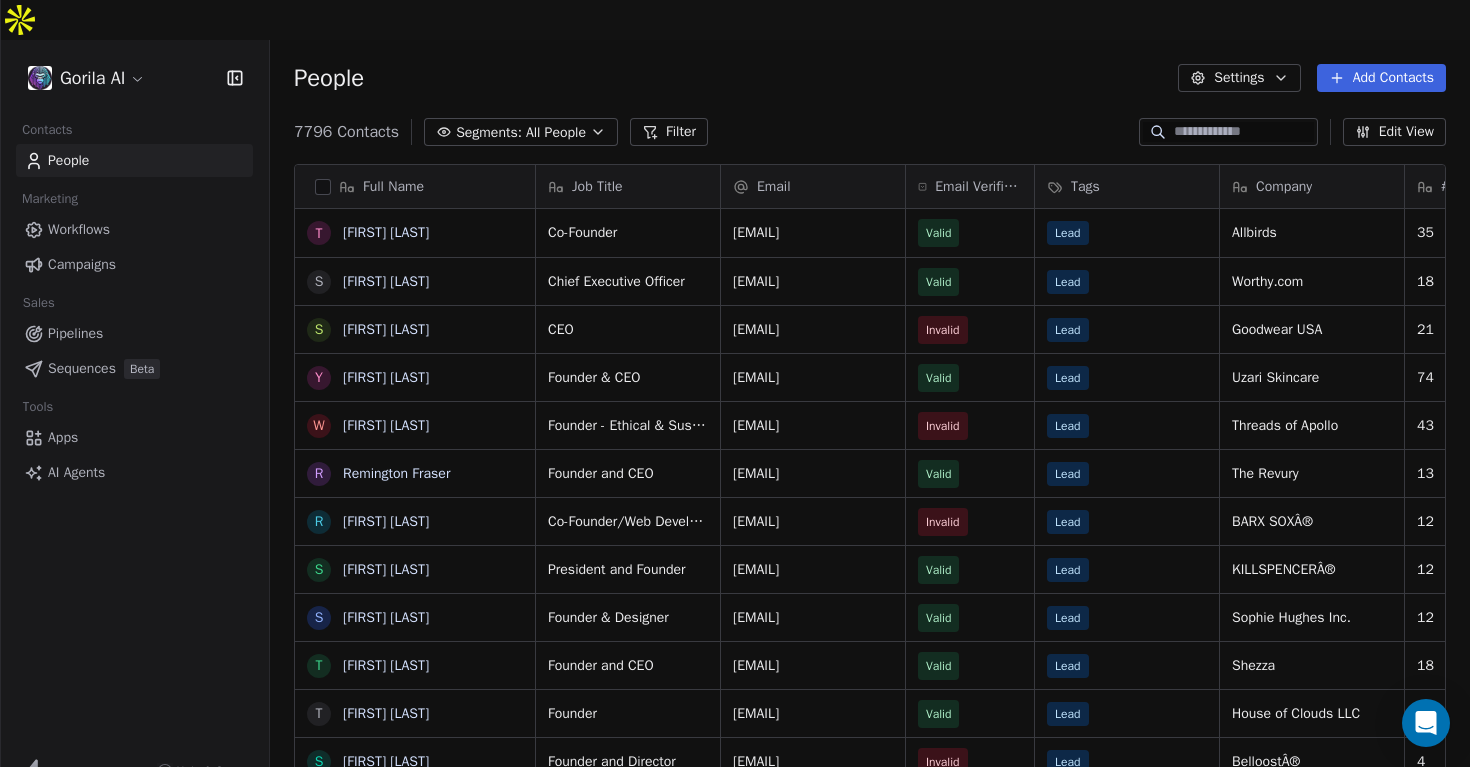 click on "Gorila AI Contacts People Marketing Workflows Campaigns Sales Pipelines Sequences Beta Tools Apps AI Agents Help & Support People Settings Add Contacts 7796 Contacts Segments: All People Filter Edit View Tag Add to Sequence Export Full Name T [FIRST] [LAST] S [FIRST] [LAST] S [FIRST] [LAST] Y [FIRST] [LAST] W [FIRST] [LAST] R [FIRST] [LAST] R [FIRST] [LAST] S [FIRST] [LAST] S [FIRST] [LAST] T [FIRST] [LAST] T [FIRST] [LAST] S [FIRST] [LAST] S [FIRST] [LAST] S [FIRST] [LAST] W [FIRST] [LAST] R [FIRST] [LAST] S [FIRST] [LAST] S [FIRST] [LAST] T [FIRST] [LAST] R [FIRST] [LAST] S [FIRST] [LAST] S [FIRST] [LAST] S [FIRST] [LAST] R [FIRST] [LAST] S [FIRST] [LAST] T [FIRST] [LAST] T [FIRST] [LAST] R [FIRST] [LAST] S [FIRST] [LAST] S [FIRST] [LAST] S [FIRST] [LAST] S [FIRST] [LAST] Job Title Email Email Verification Status Tags Company # Employees Country Industry Website Co-Founder [EMAIL] Valid Lead Allbirds 35 United States apparel & fashion http://www.allbirds.com Chief Executive Officer Valid Lead 18" at bounding box center (735, 403) 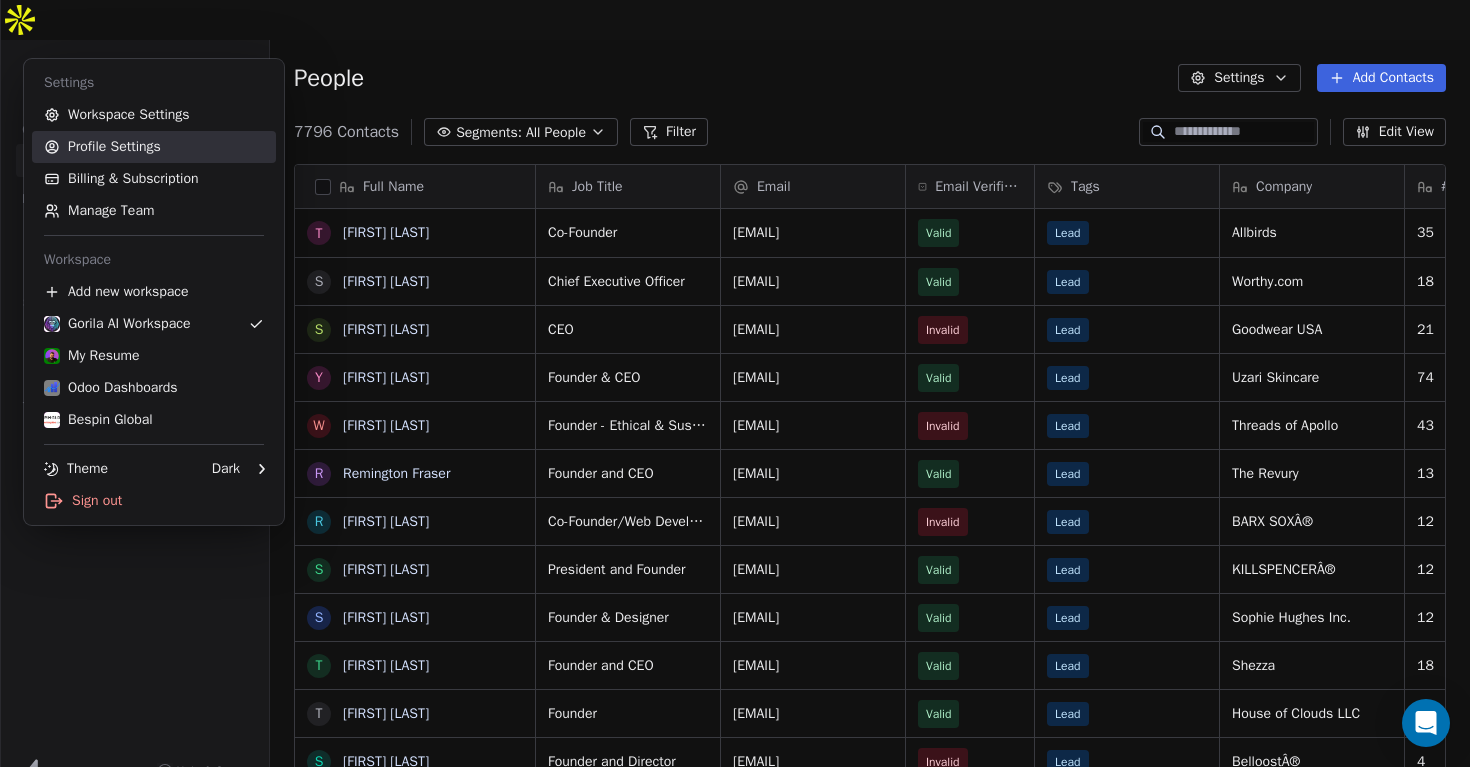 click on "Profile Settings" at bounding box center [154, 147] 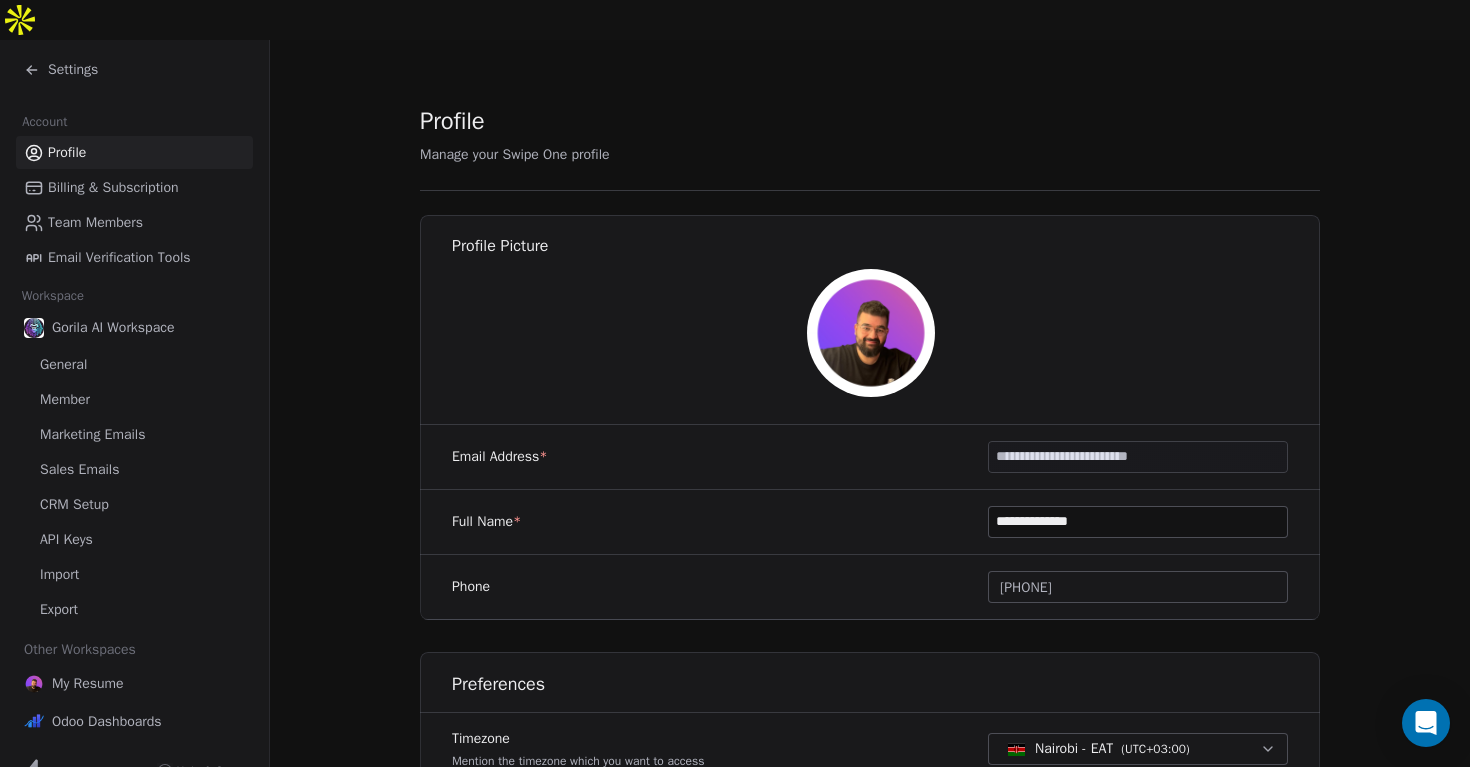 click 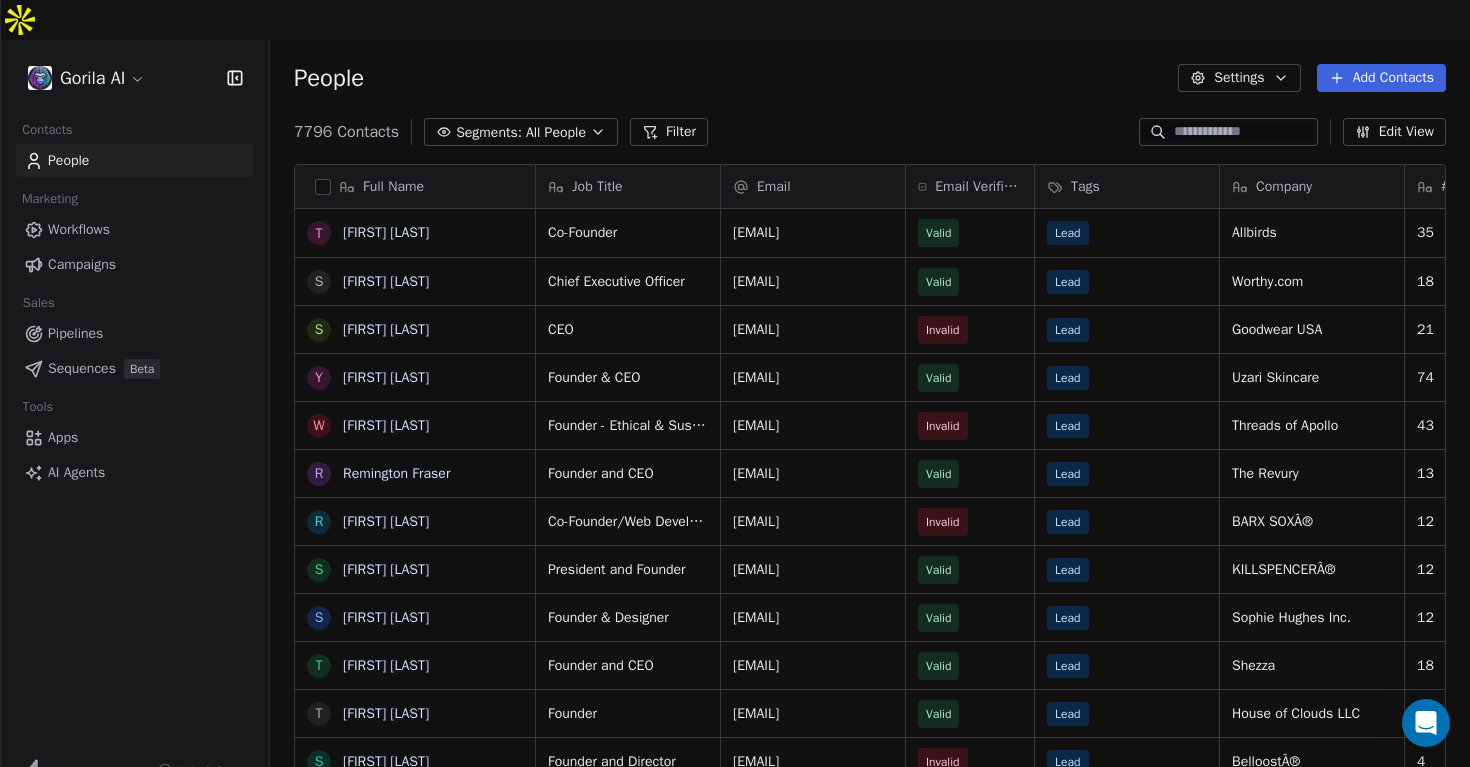 scroll, scrollTop: 1, scrollLeft: 1, axis: both 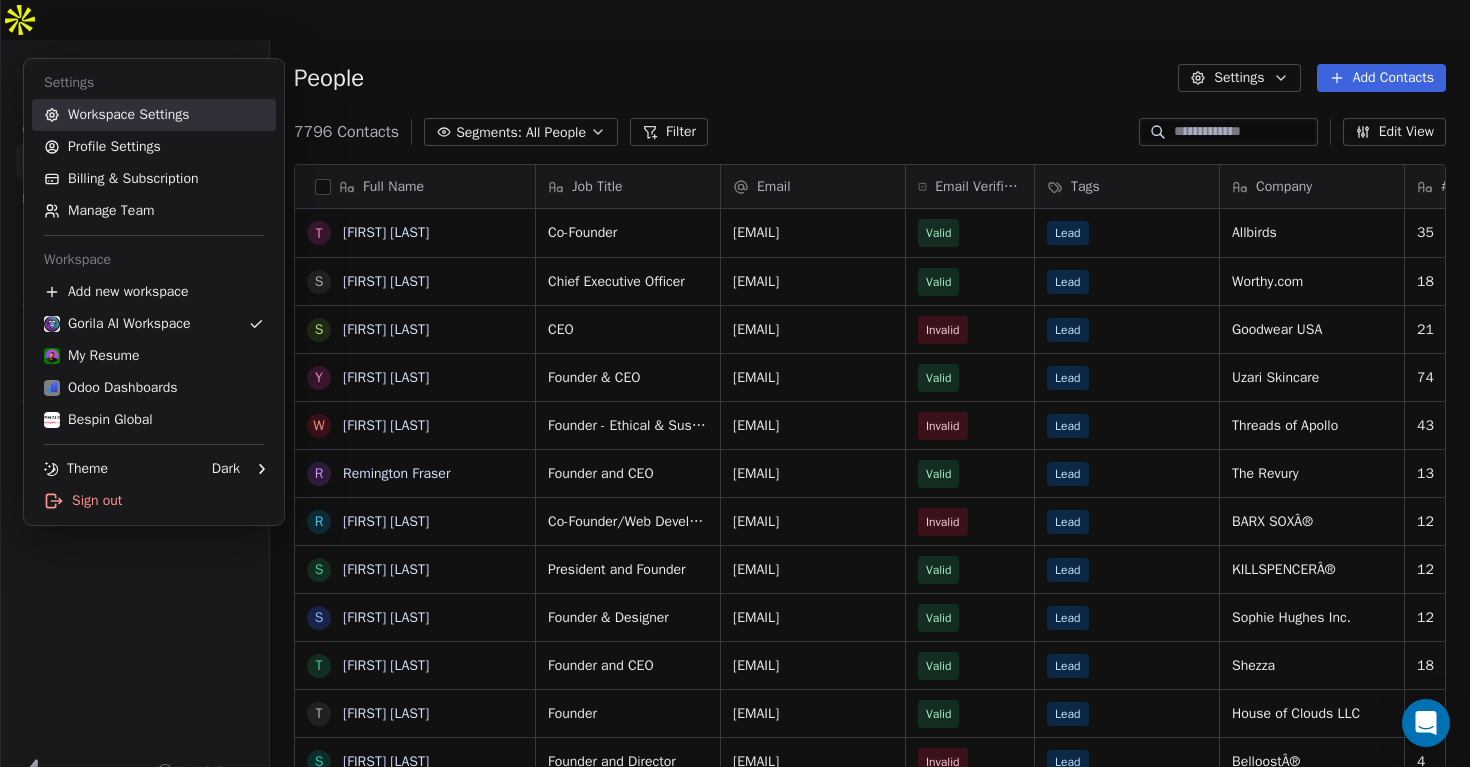 click on "Workspace Settings" at bounding box center [154, 115] 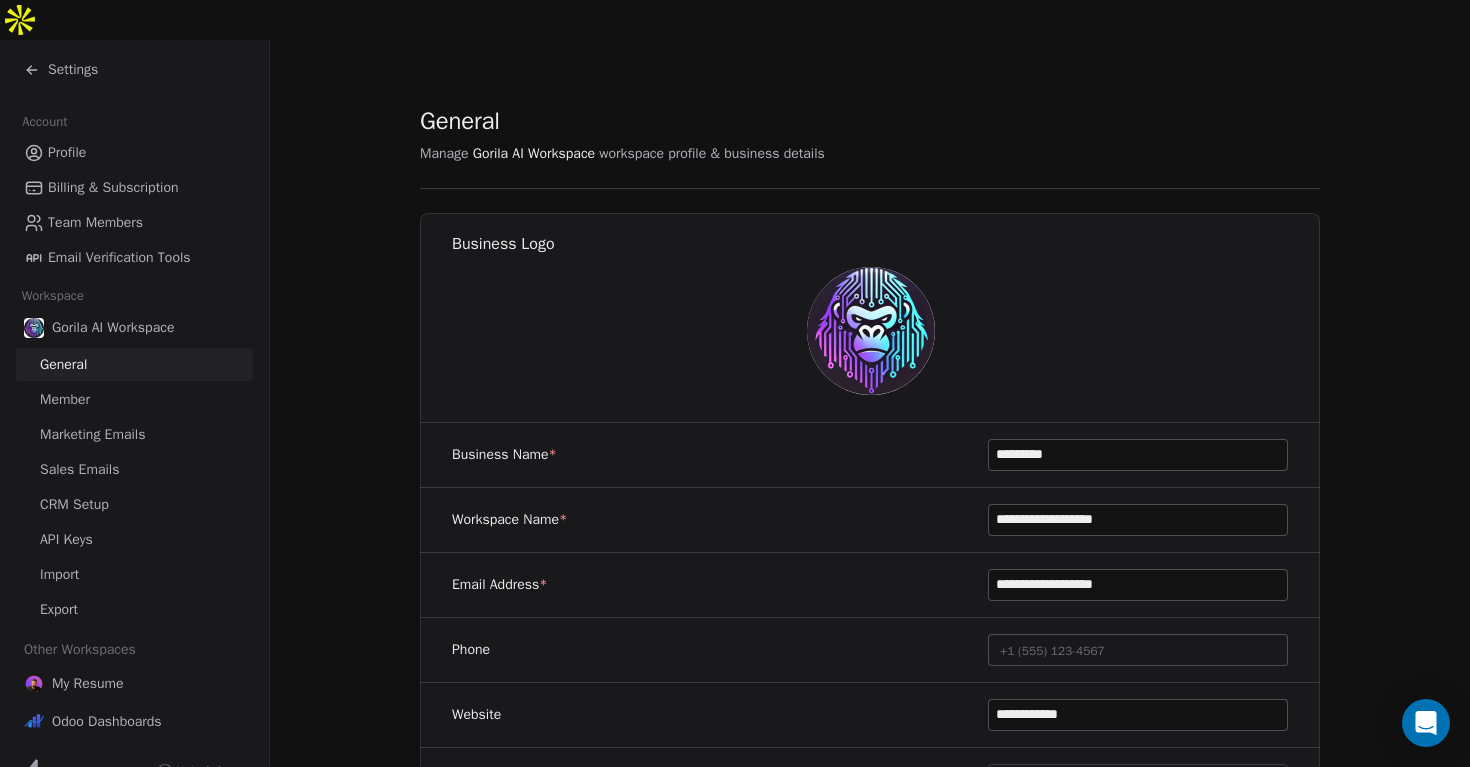 click on "Settings" at bounding box center [134, 70] 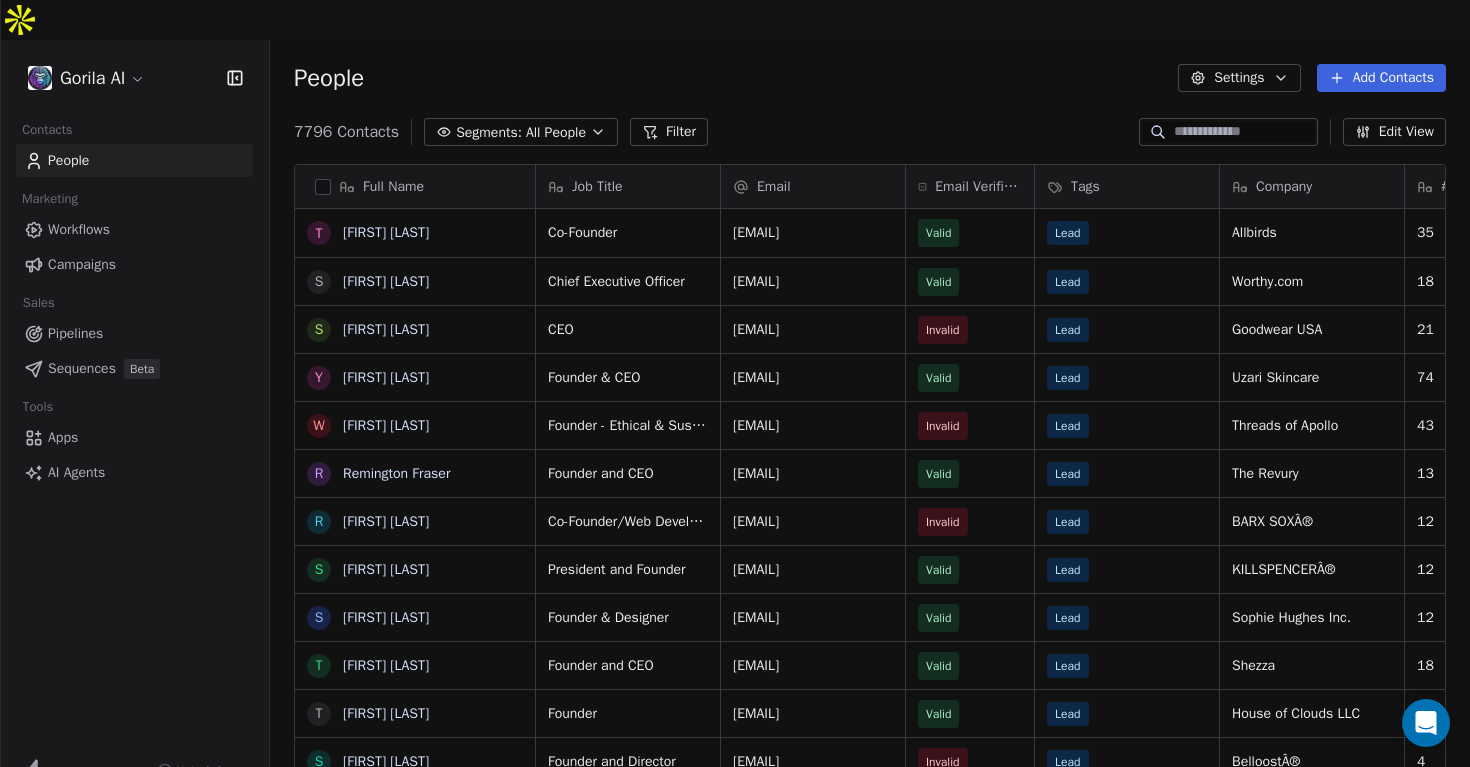 click on "Gorila AI Contacts People Marketing Workflows Campaigns Sales Pipelines Sequences Beta Tools Apps AI Agents Help & Support People Settings Add Contacts 7796 Contacts Segments: All People Filter Edit View Tag Add to Sequence Export Full Name T [FIRST] [LAST] S [FIRST] [LAST] S [FIRST] [LAST] Y [FIRST] [LAST] W [FIRST] [LAST] R [FIRST] [LAST] R [FIRST] [LAST] S [FIRST] [LAST] S [FIRST] [LAST] T [FIRST] [LAST] T [FIRST] [LAST] S [FIRST] [LAST] S [FIRST] [LAST] S [FIRST] [LAST] W [FIRST] [LAST] R [FIRST] [LAST] S [FIRST] [LAST] S [FIRST] [LAST] T [FIRST] [LAST] T [FIRST] [LAST] R [FIRST] [LAST] S [FIRST] [LAST] S [FIRST] [LAST] S [FIRST] [LAST] S [FIRST] [LAST] Job Title Email Email Verification Status Tags Company # Employees Country Industry Website Co-Founder [EMAIL] Valid Lead Allbirds 35 United States apparel & fashion http://www.allbirds.com Chief Executive Officer Valid Lead 18" at bounding box center (735, 423) 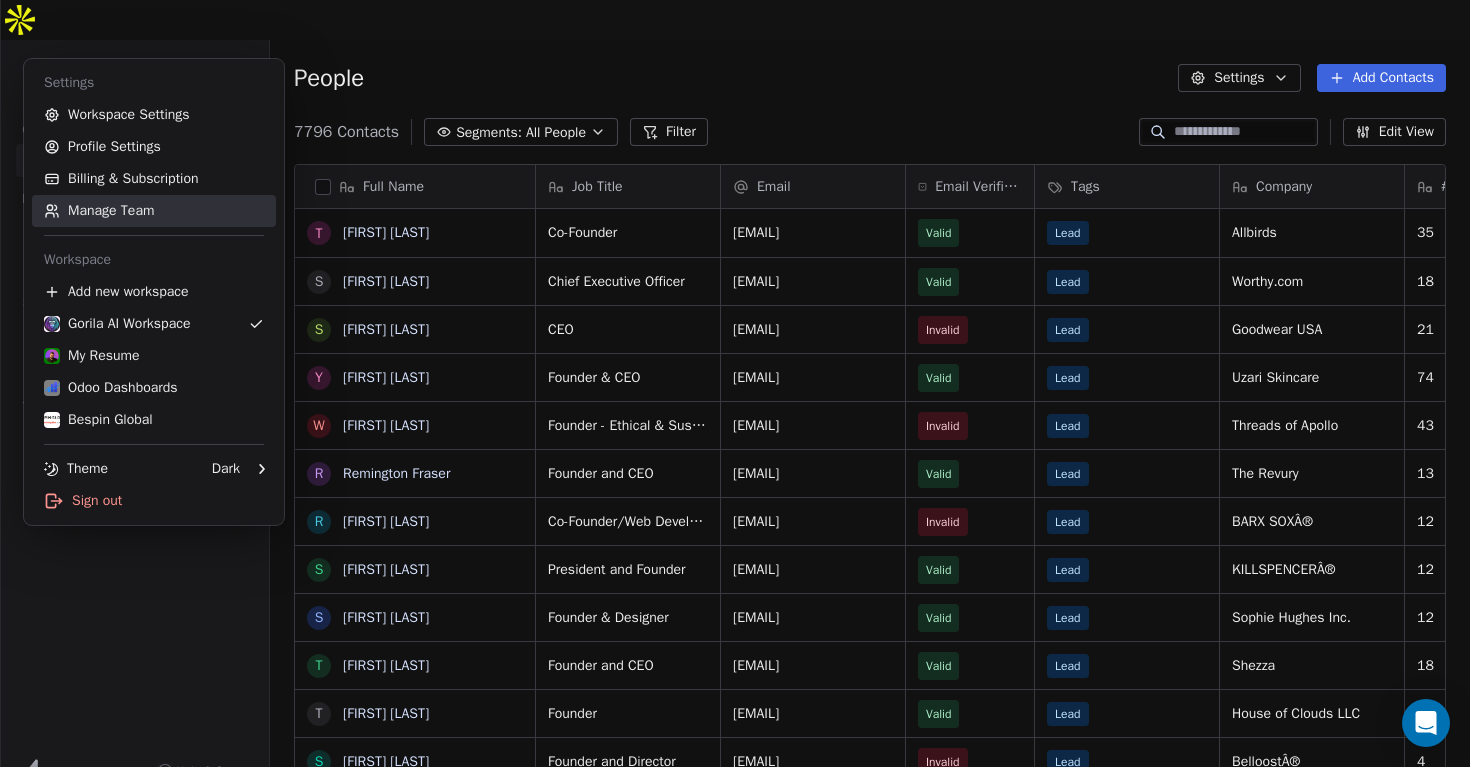 click on "Manage Team" at bounding box center (154, 211) 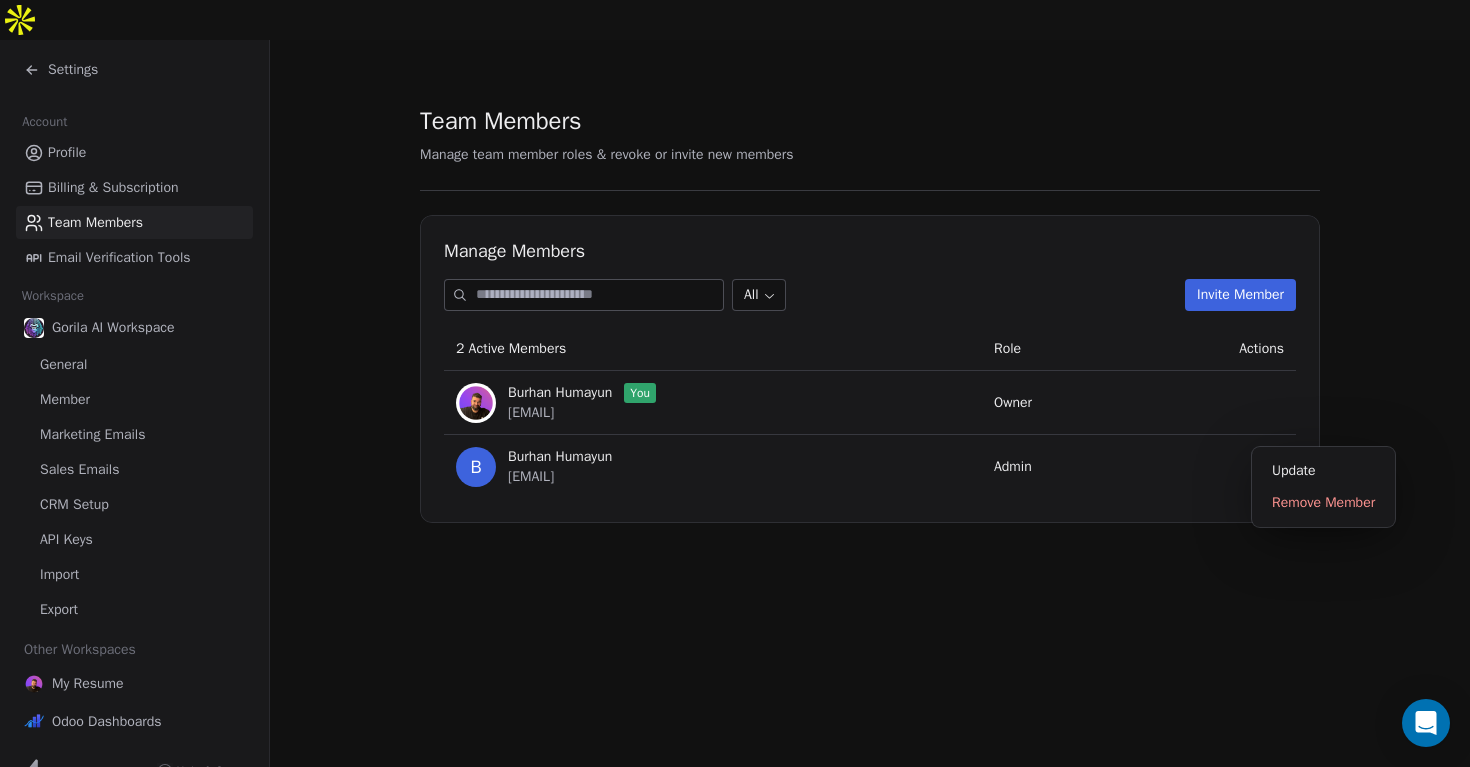 click at bounding box center [1268, 467] 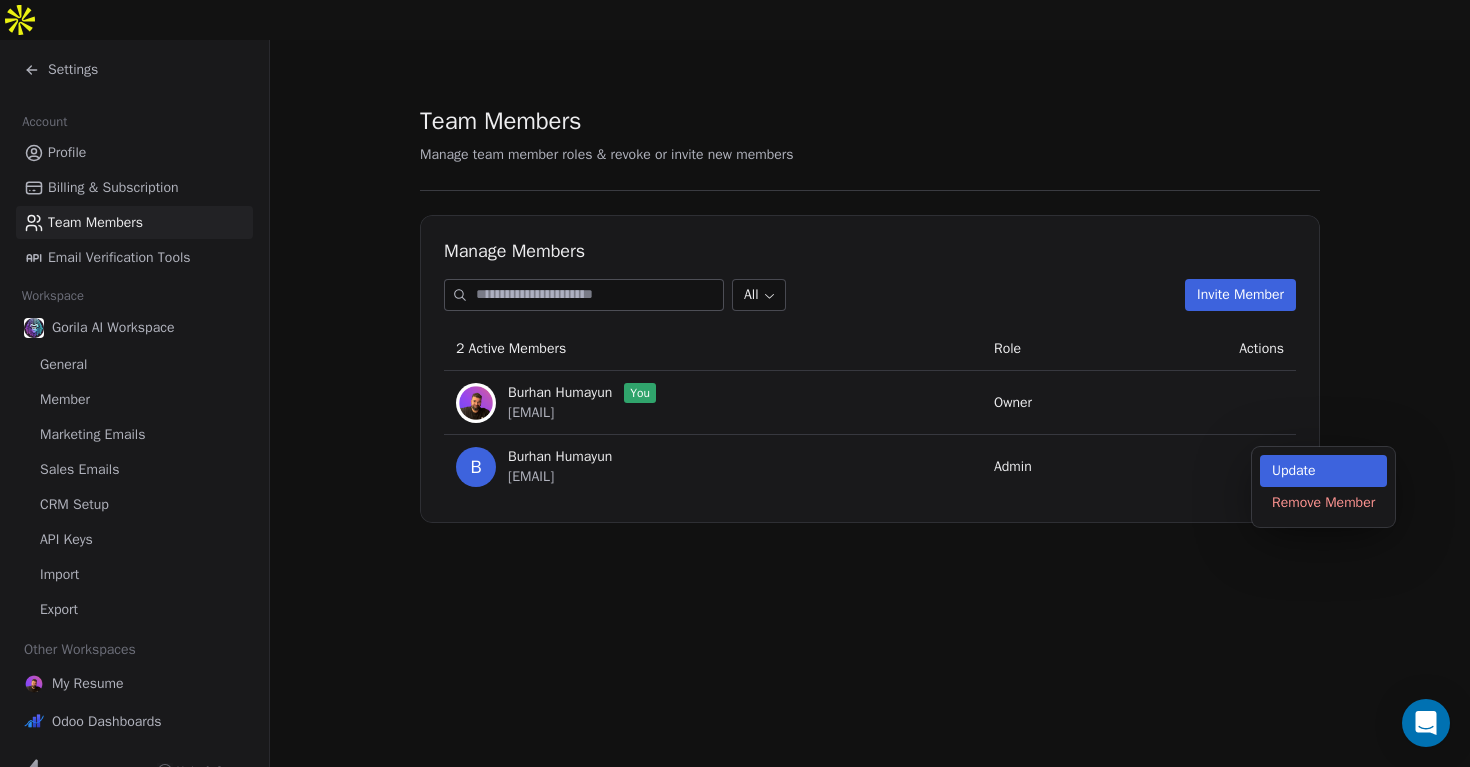 click on "Update" at bounding box center [1323, 471] 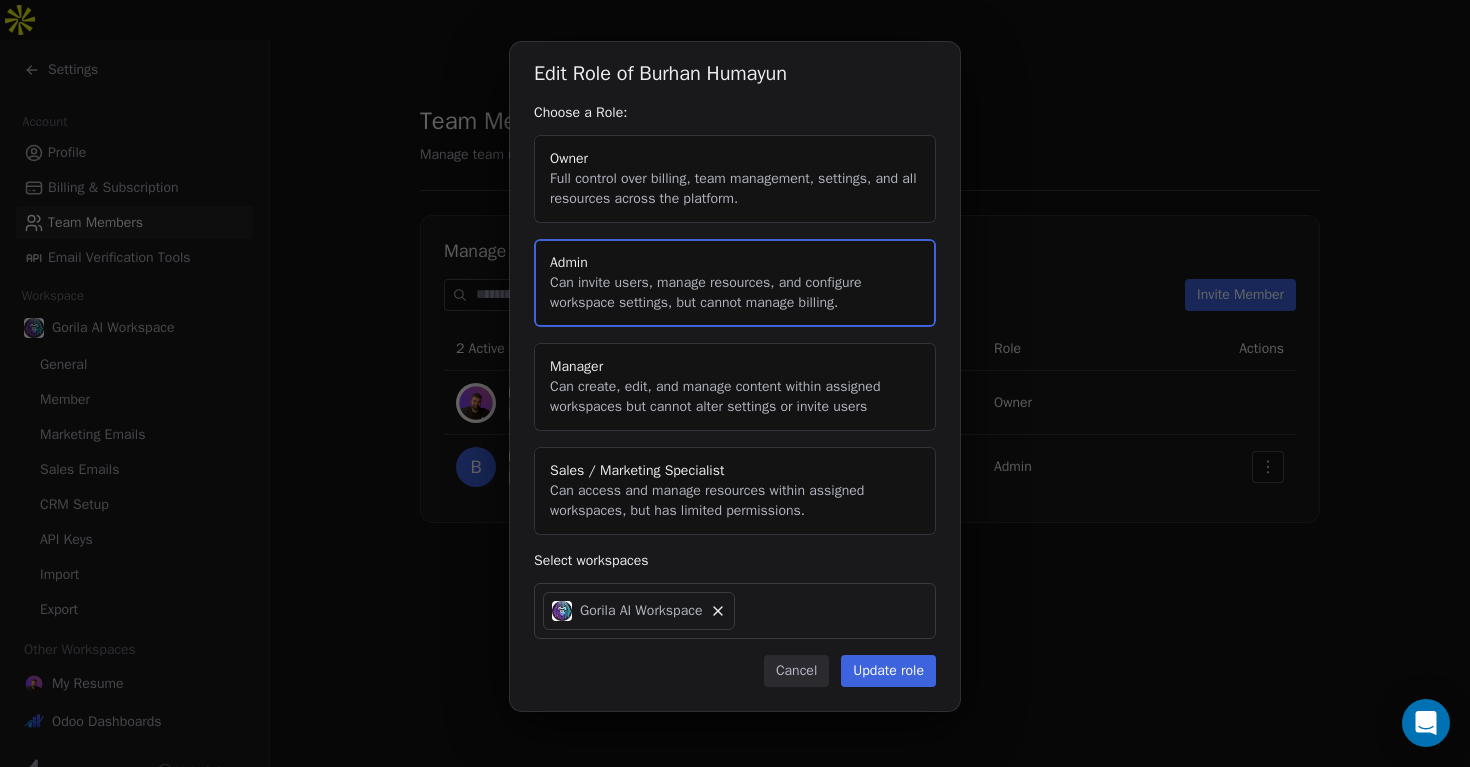 click on "Cancel" at bounding box center [796, 671] 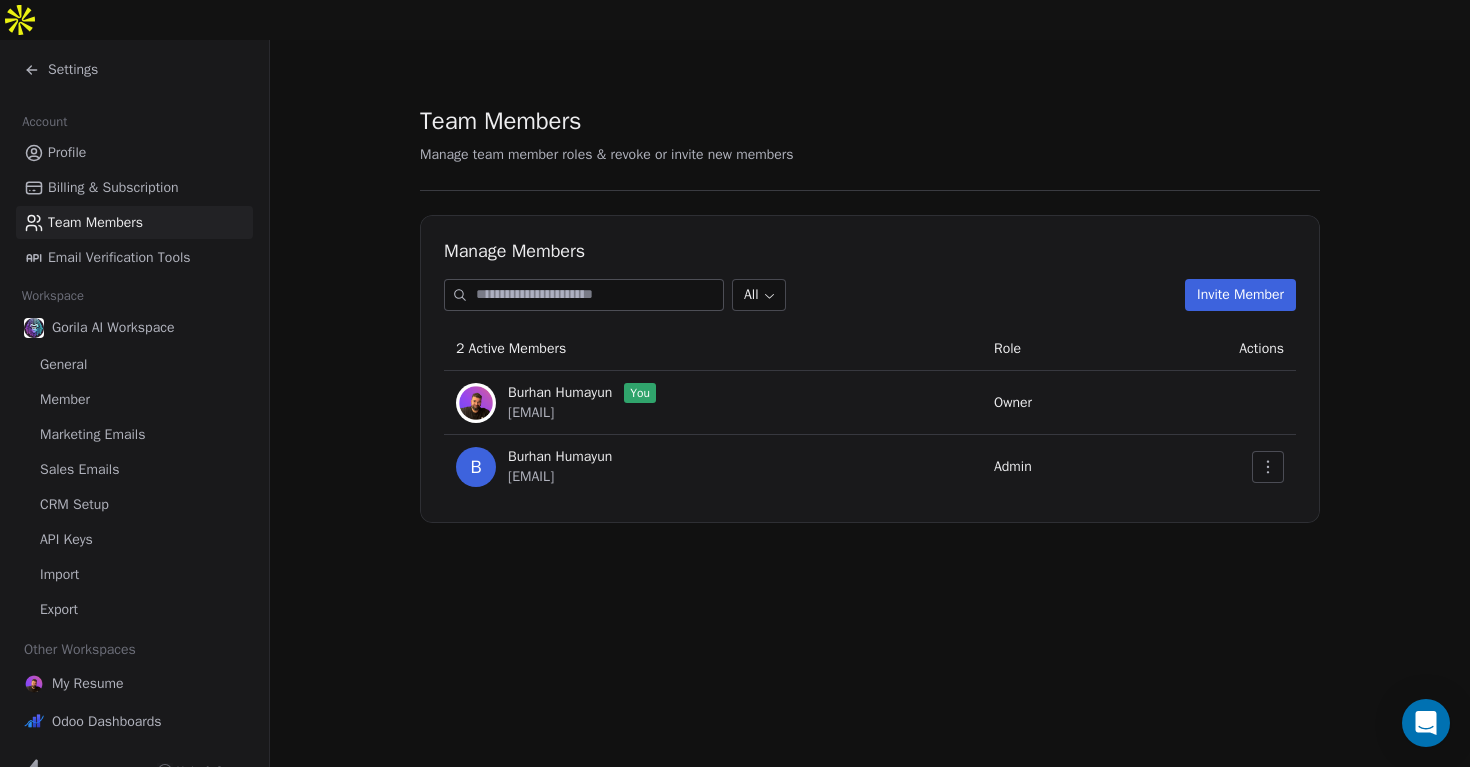 click 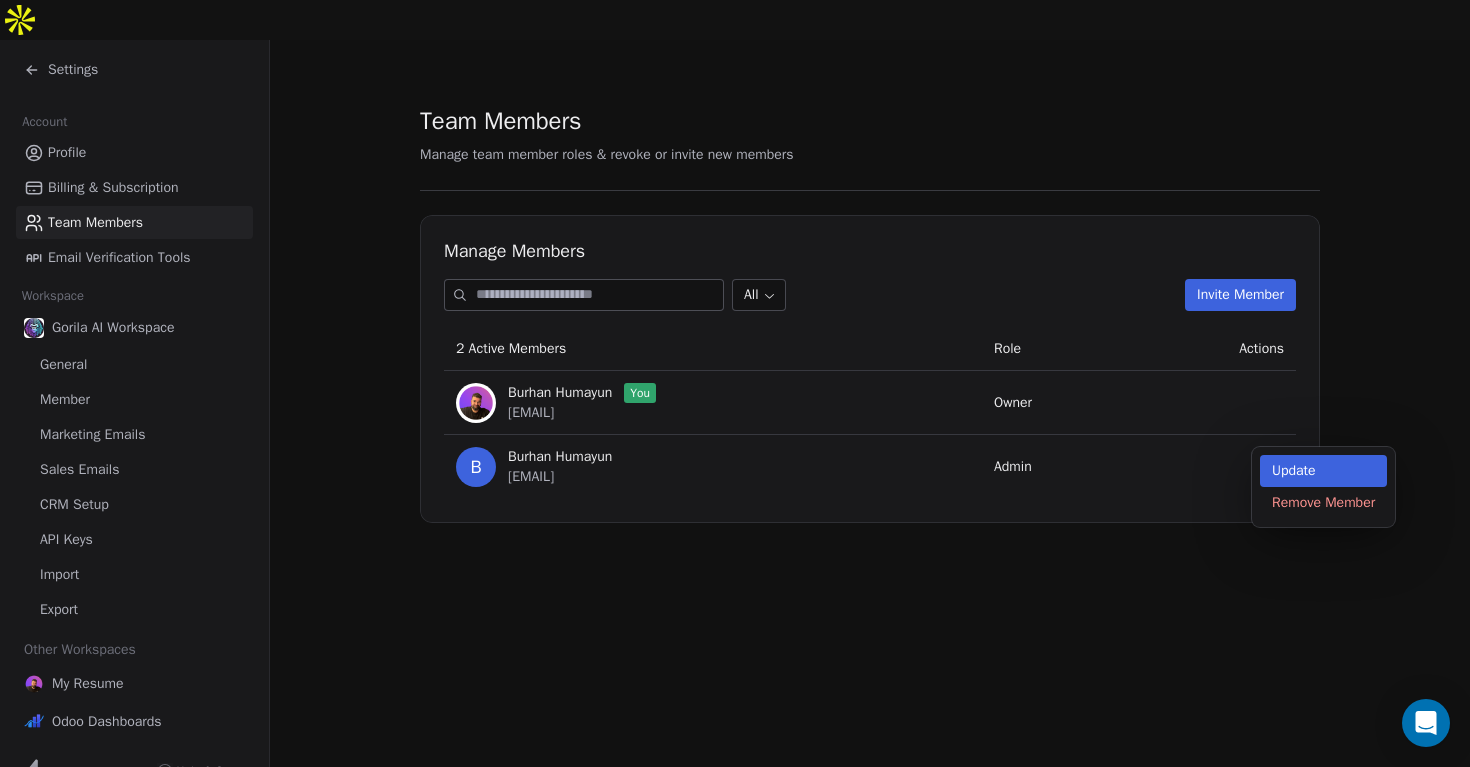click on "Update" at bounding box center (1323, 471) 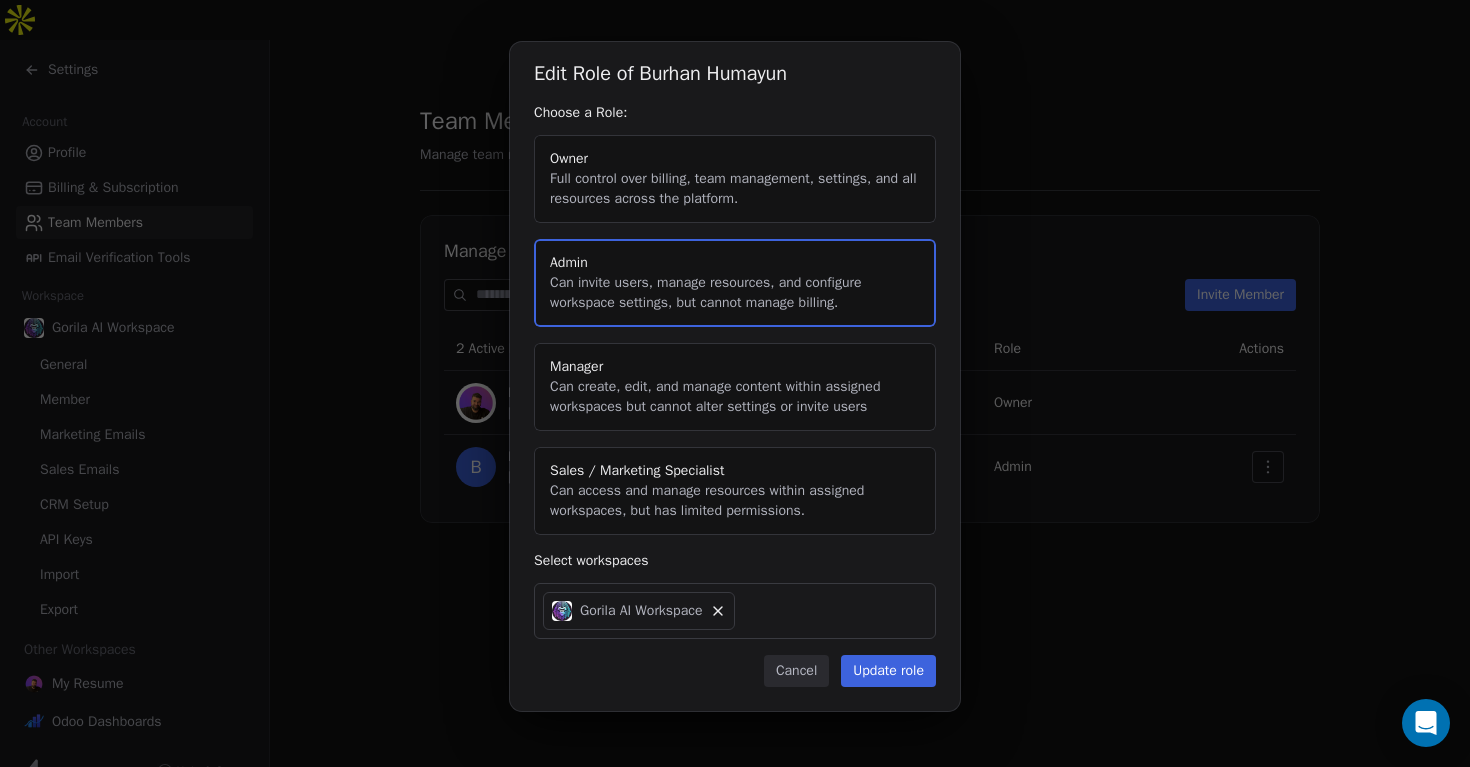 drag, startPoint x: 783, startPoint y: 673, endPoint x: 637, endPoint y: 667, distance: 146.12323 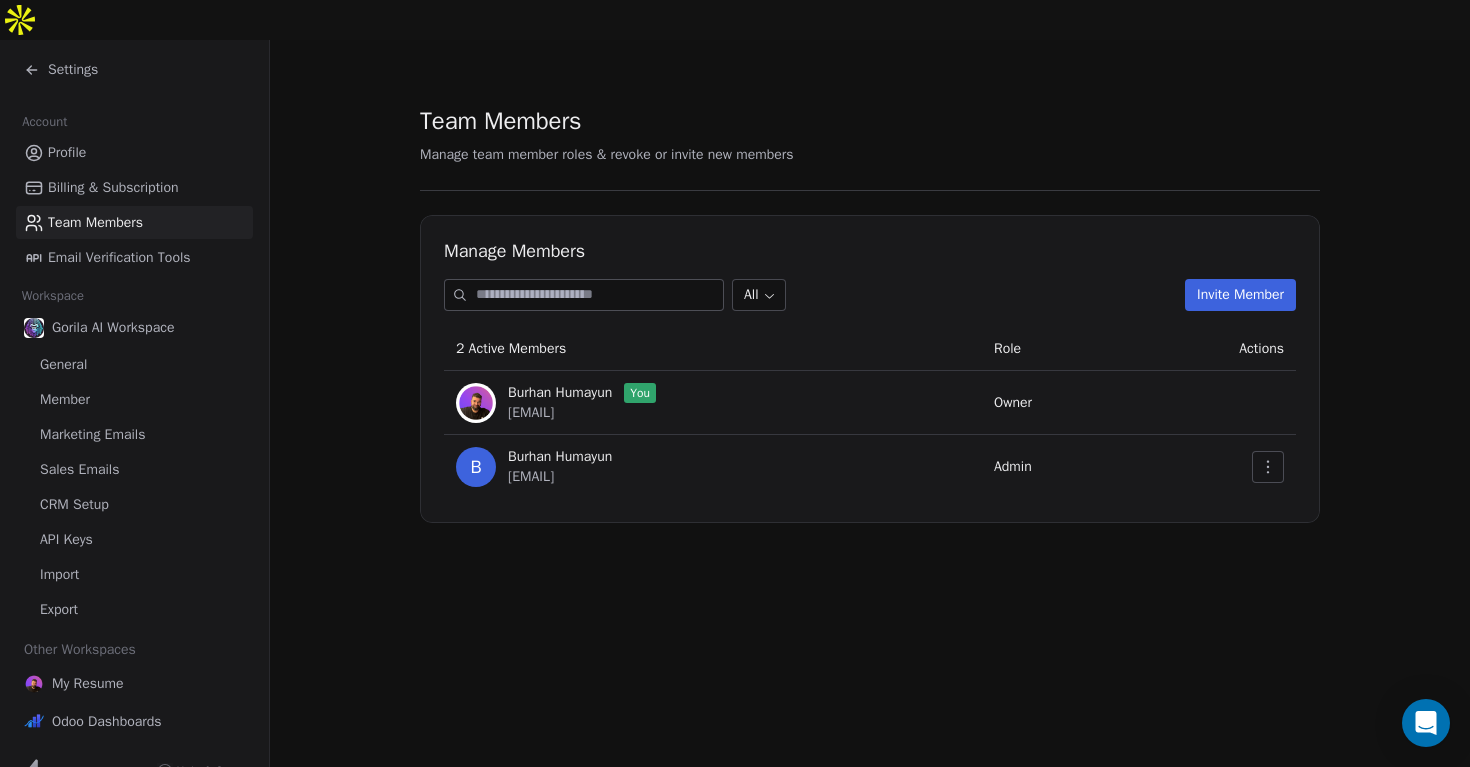 click on "Settings" at bounding box center [73, 70] 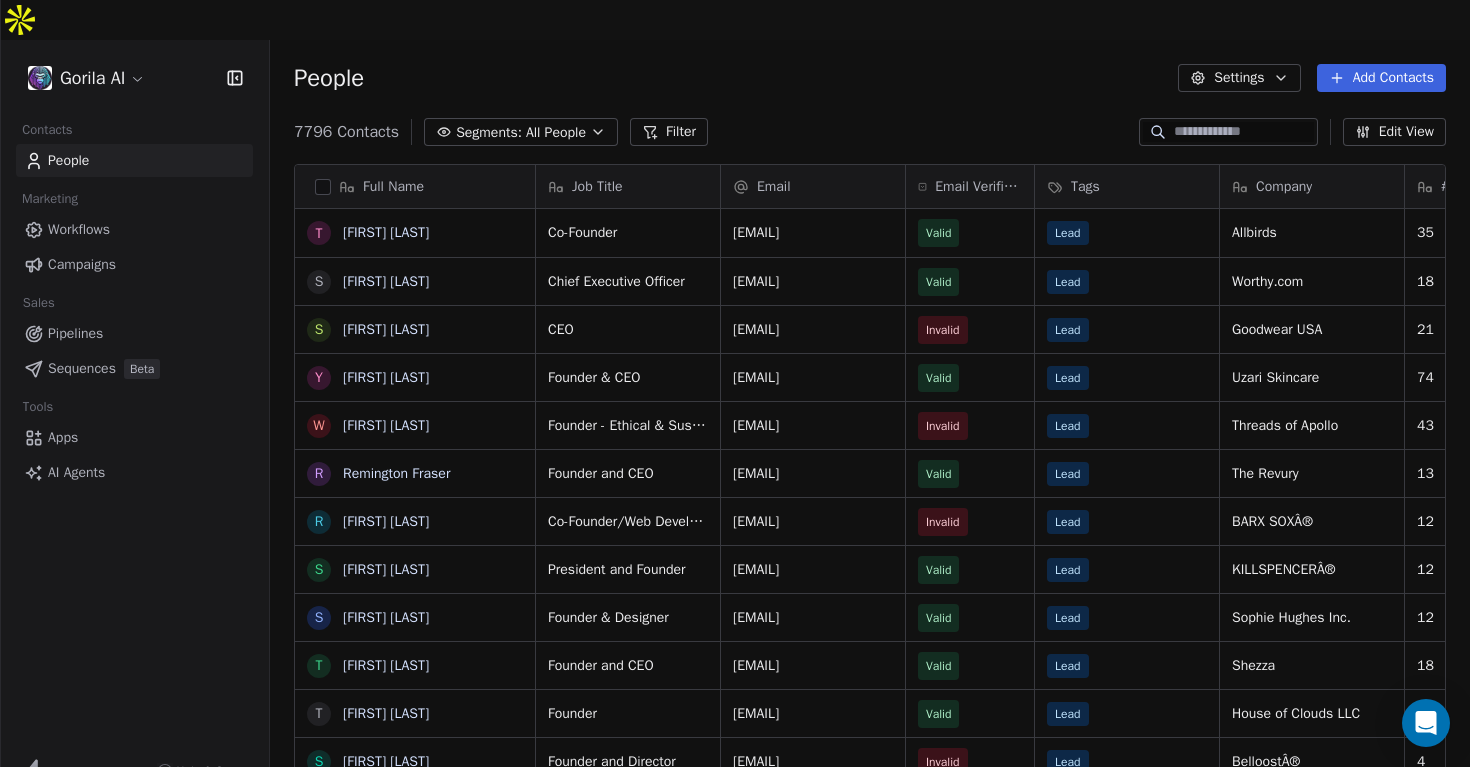 scroll, scrollTop: 1, scrollLeft: 1, axis: both 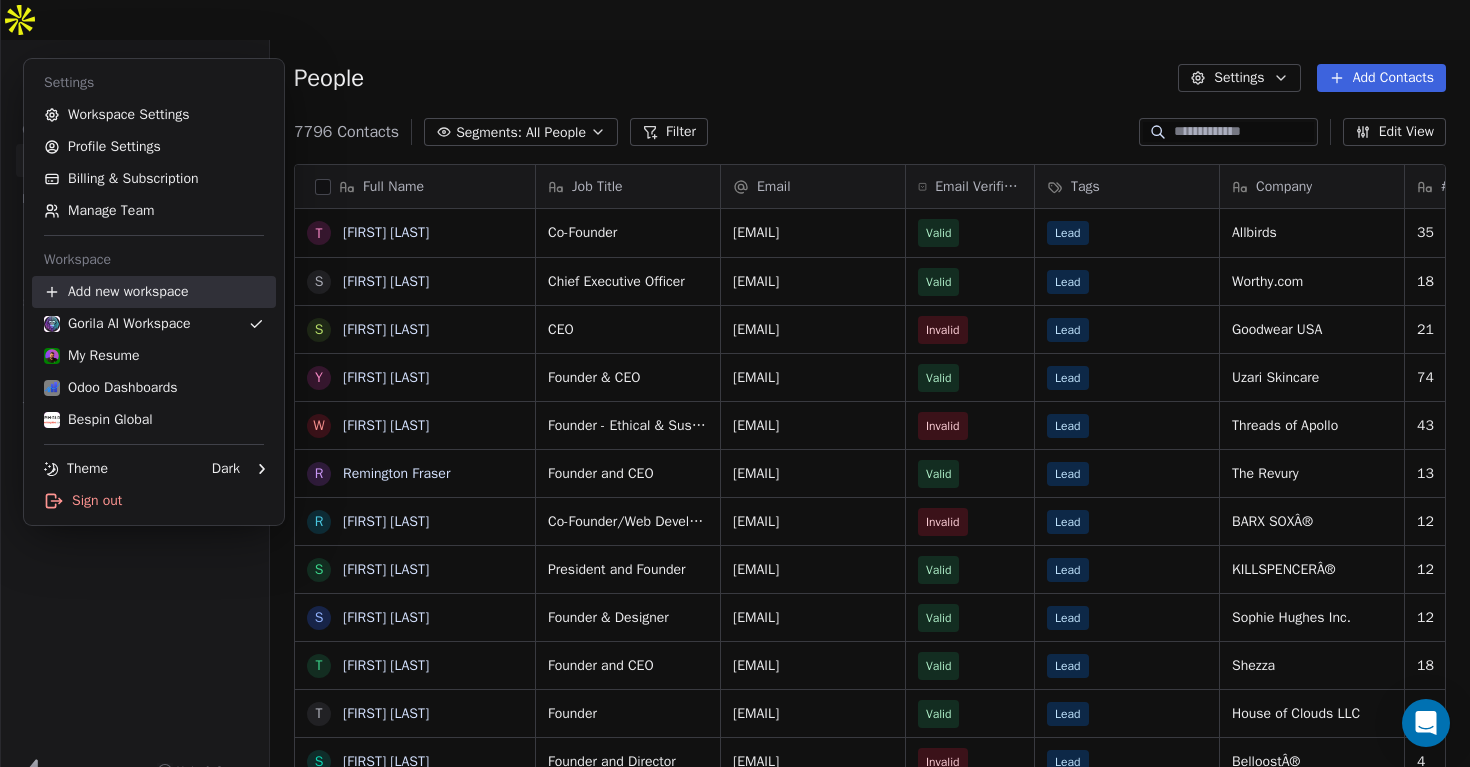 click on "Add new workspace" at bounding box center (154, 292) 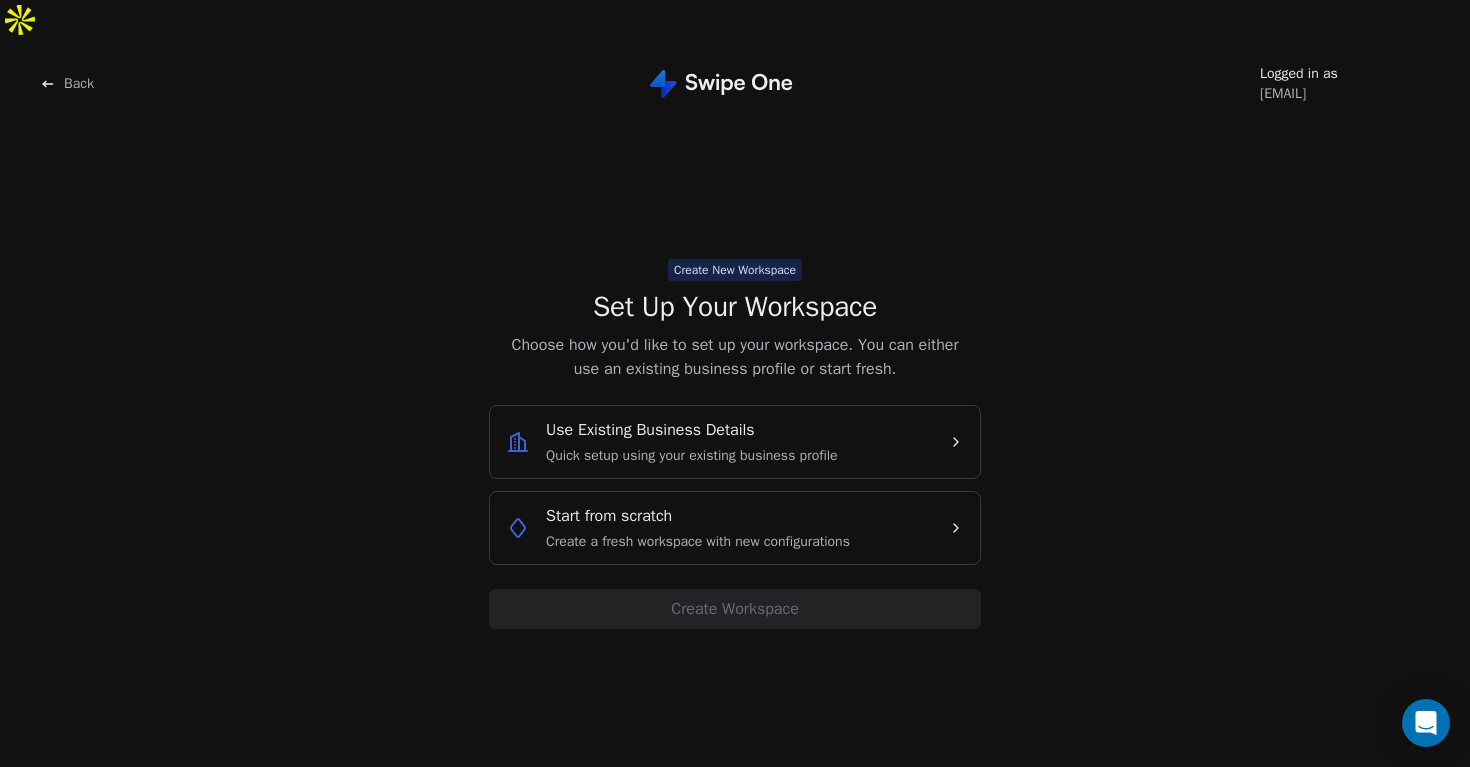 click on "Start from scratch Create a fresh workspace with new configurations" at bounding box center (735, 528) 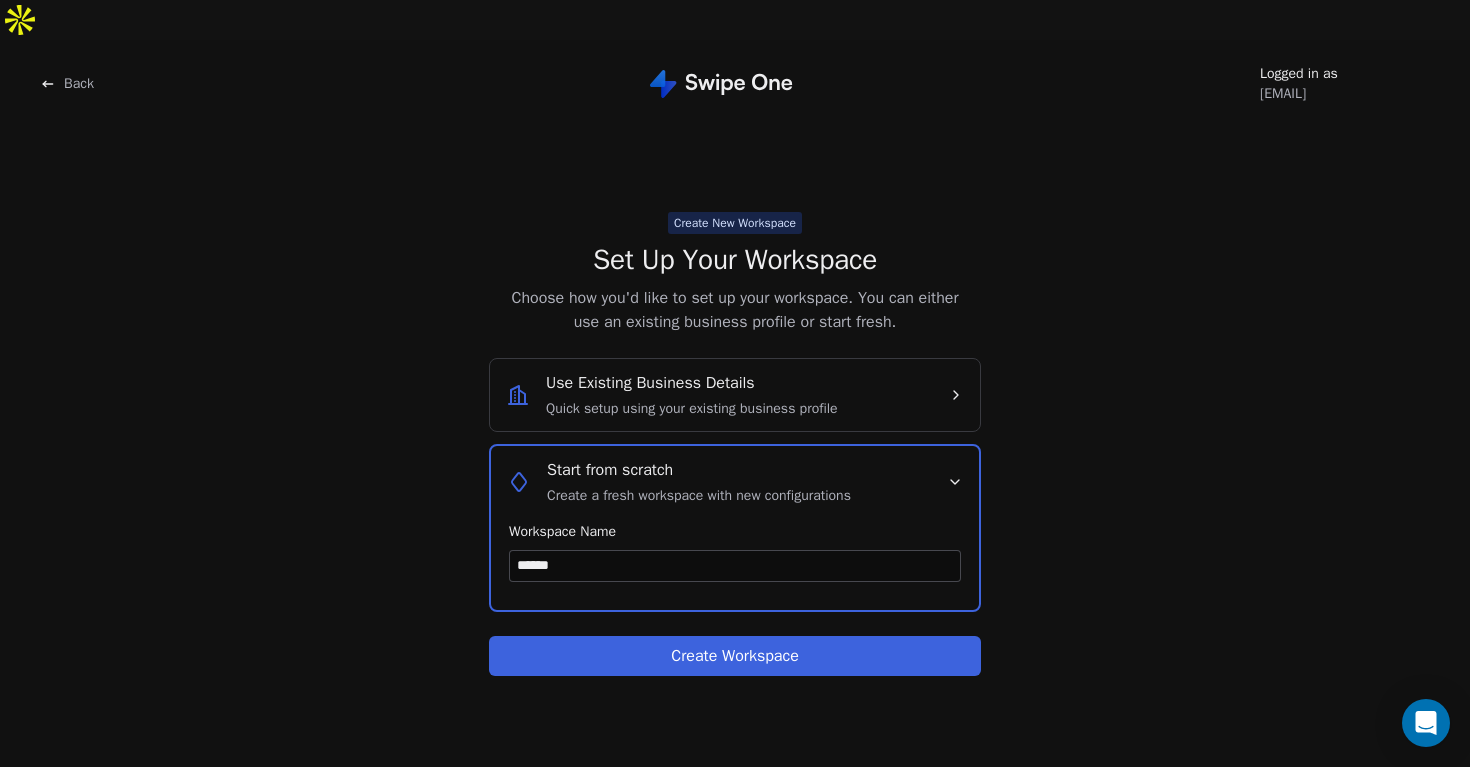type on "******" 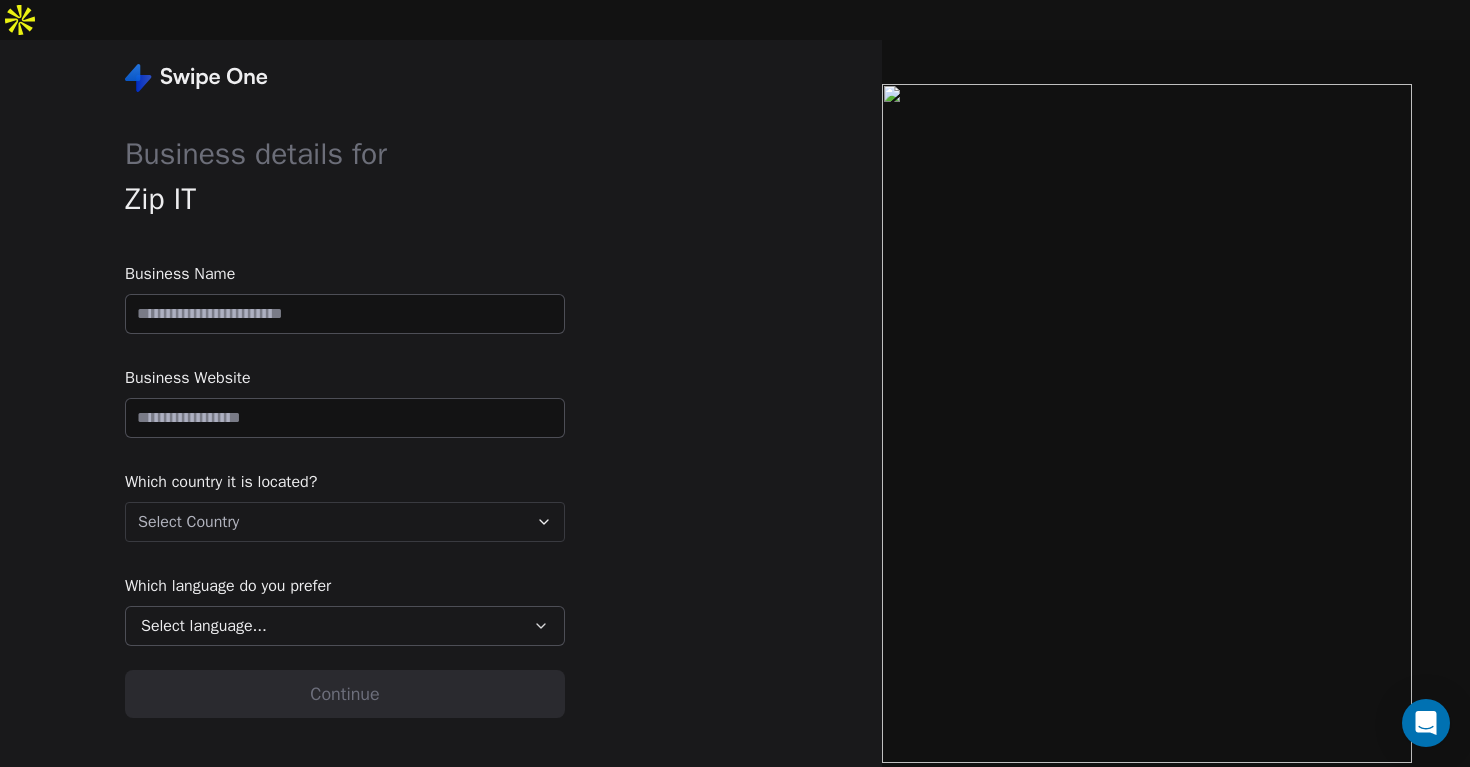 click on "Select language..." at bounding box center [331, 626] 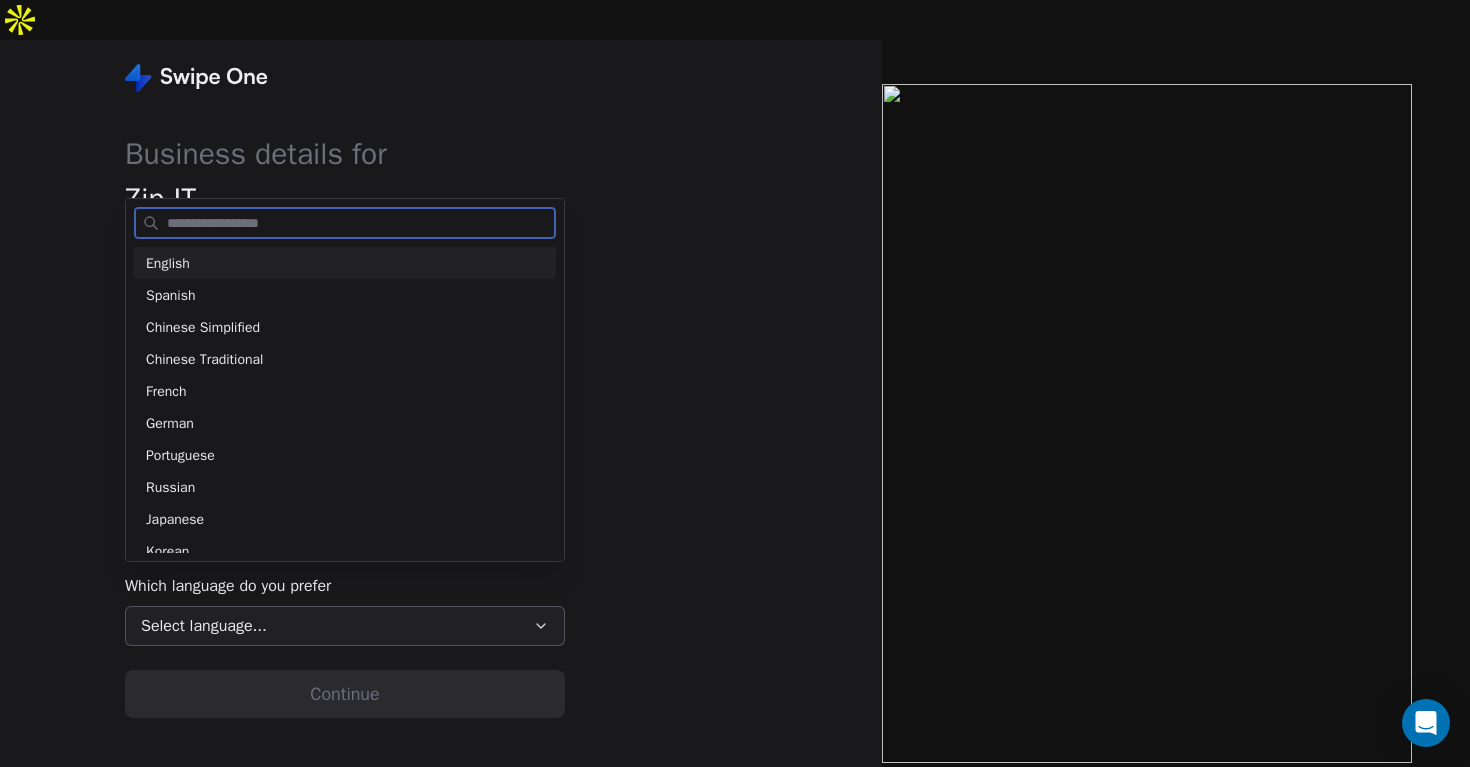 click on "English" at bounding box center (345, 263) 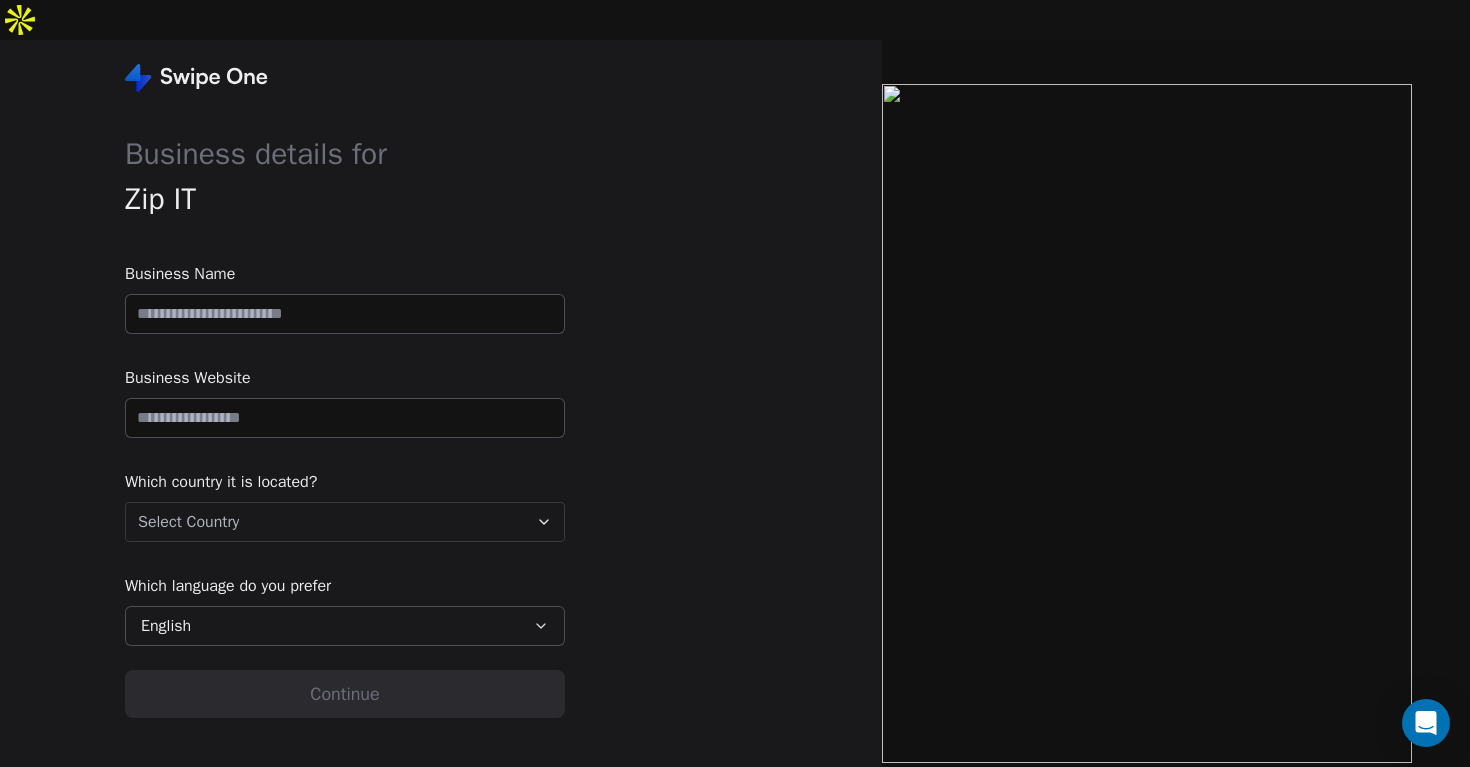 click at bounding box center [345, 314] 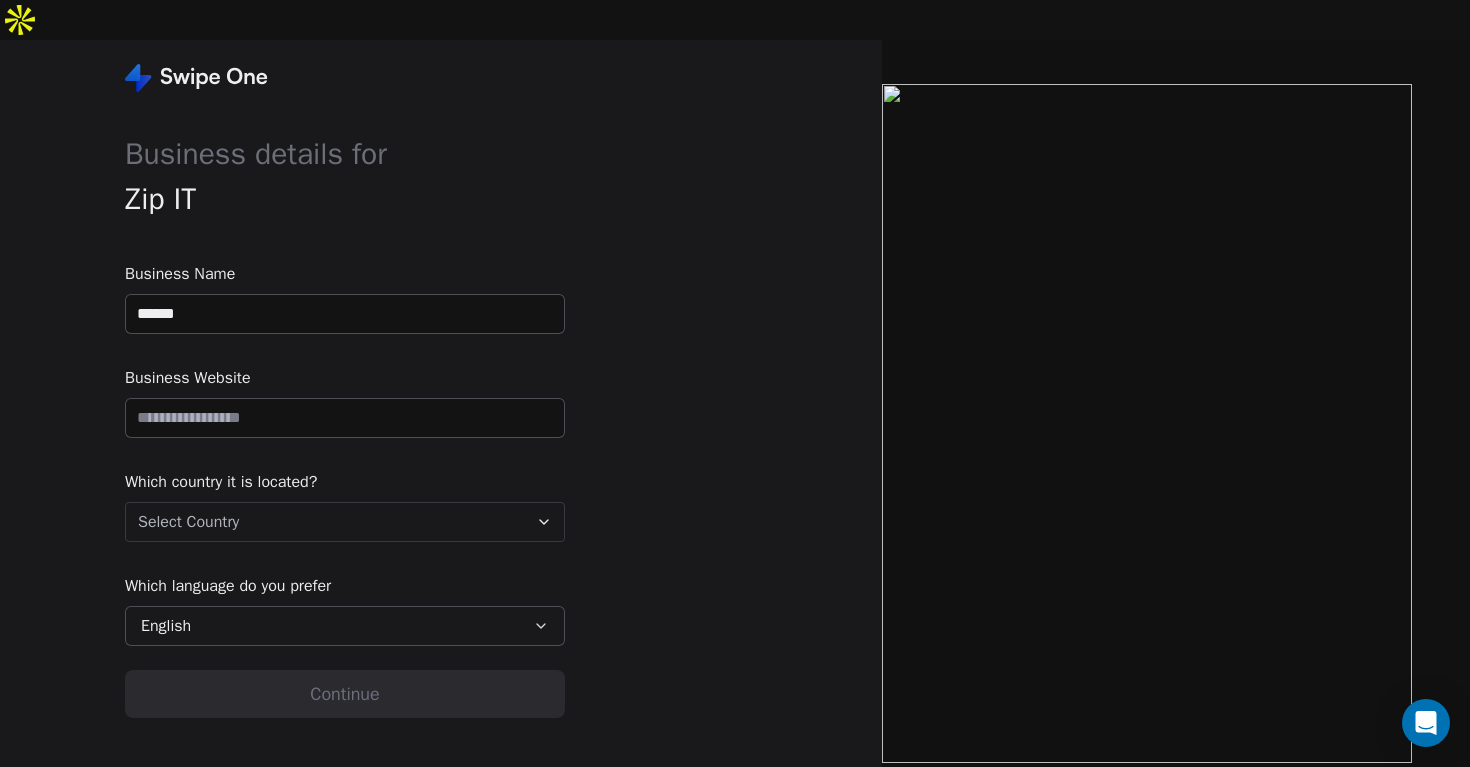 type on "******" 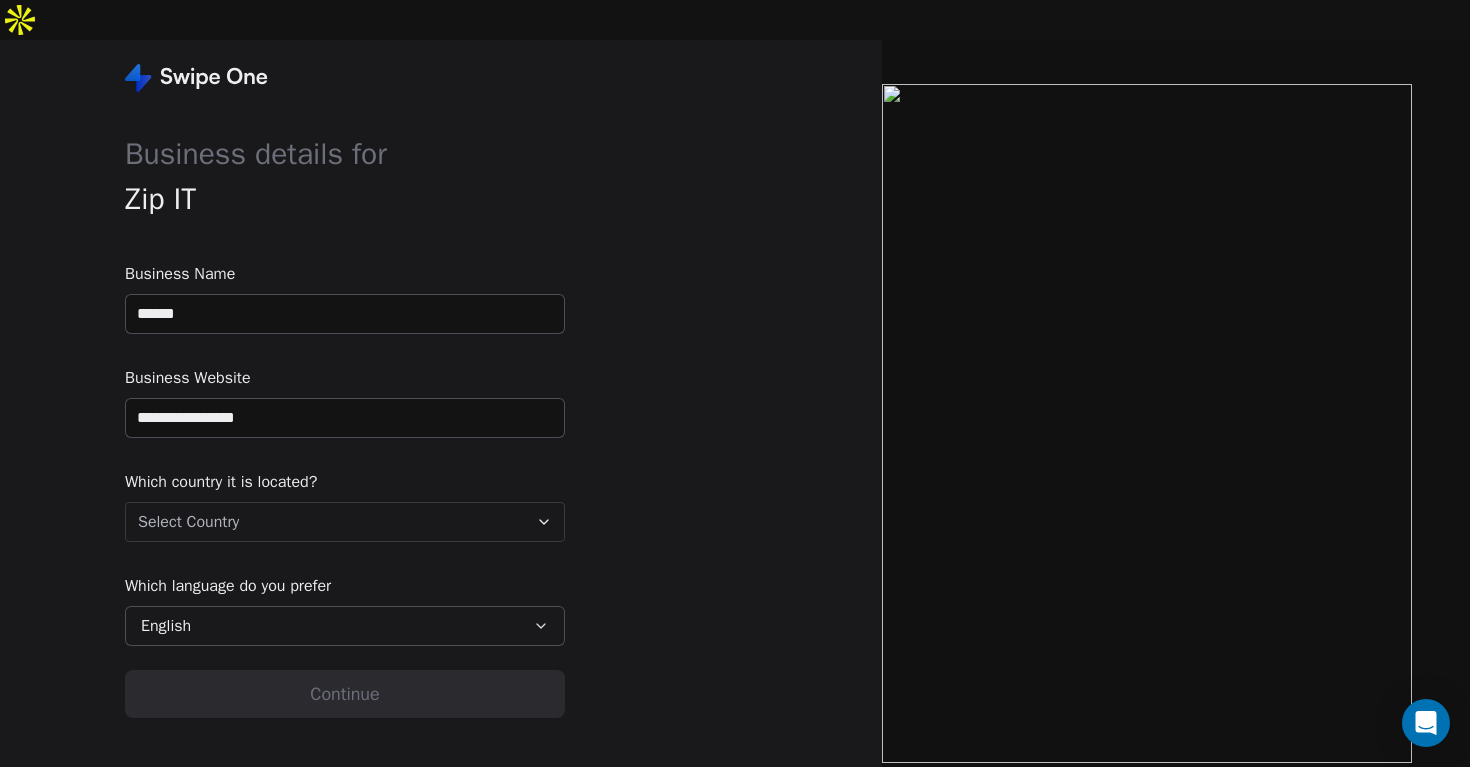 type on "**********" 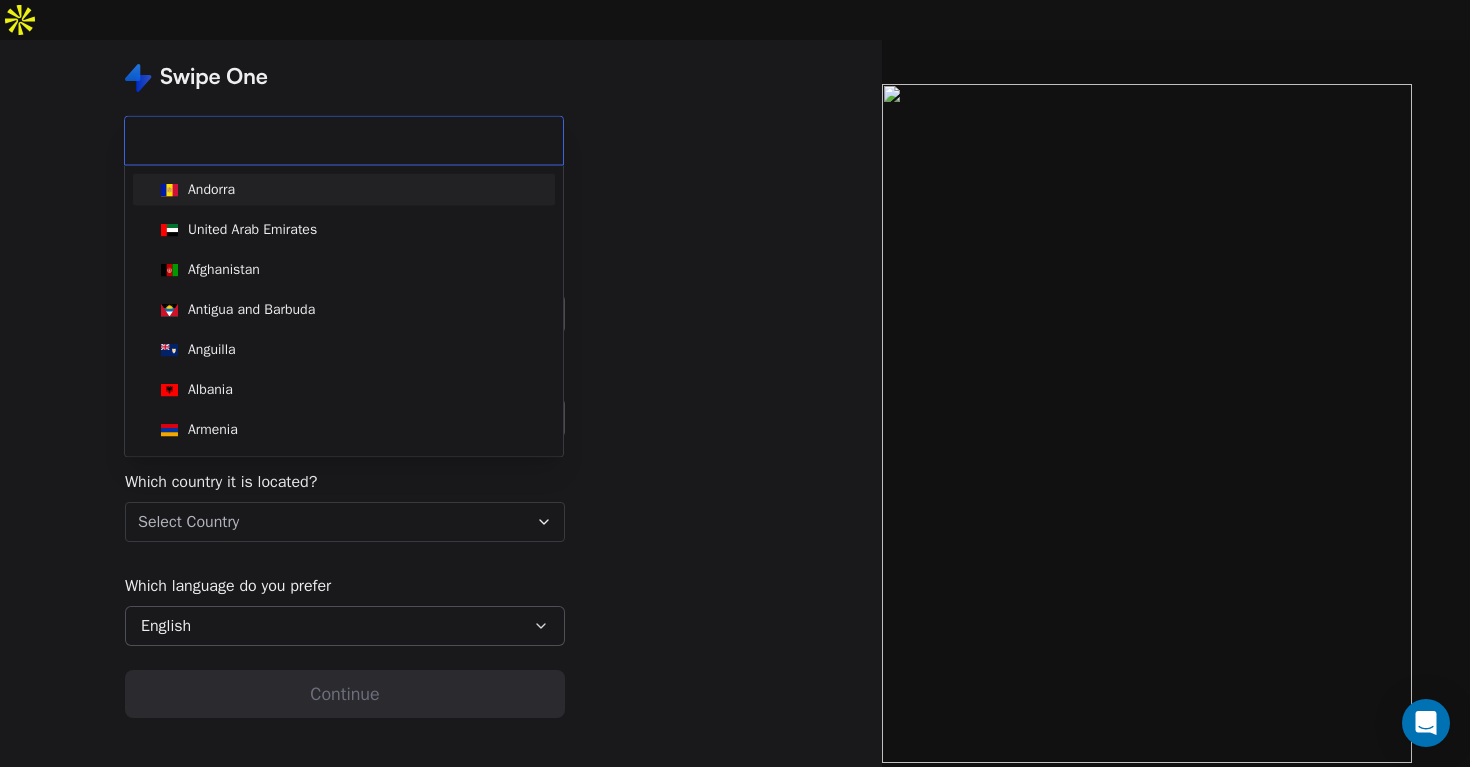 click on "**********" at bounding box center (735, 403) 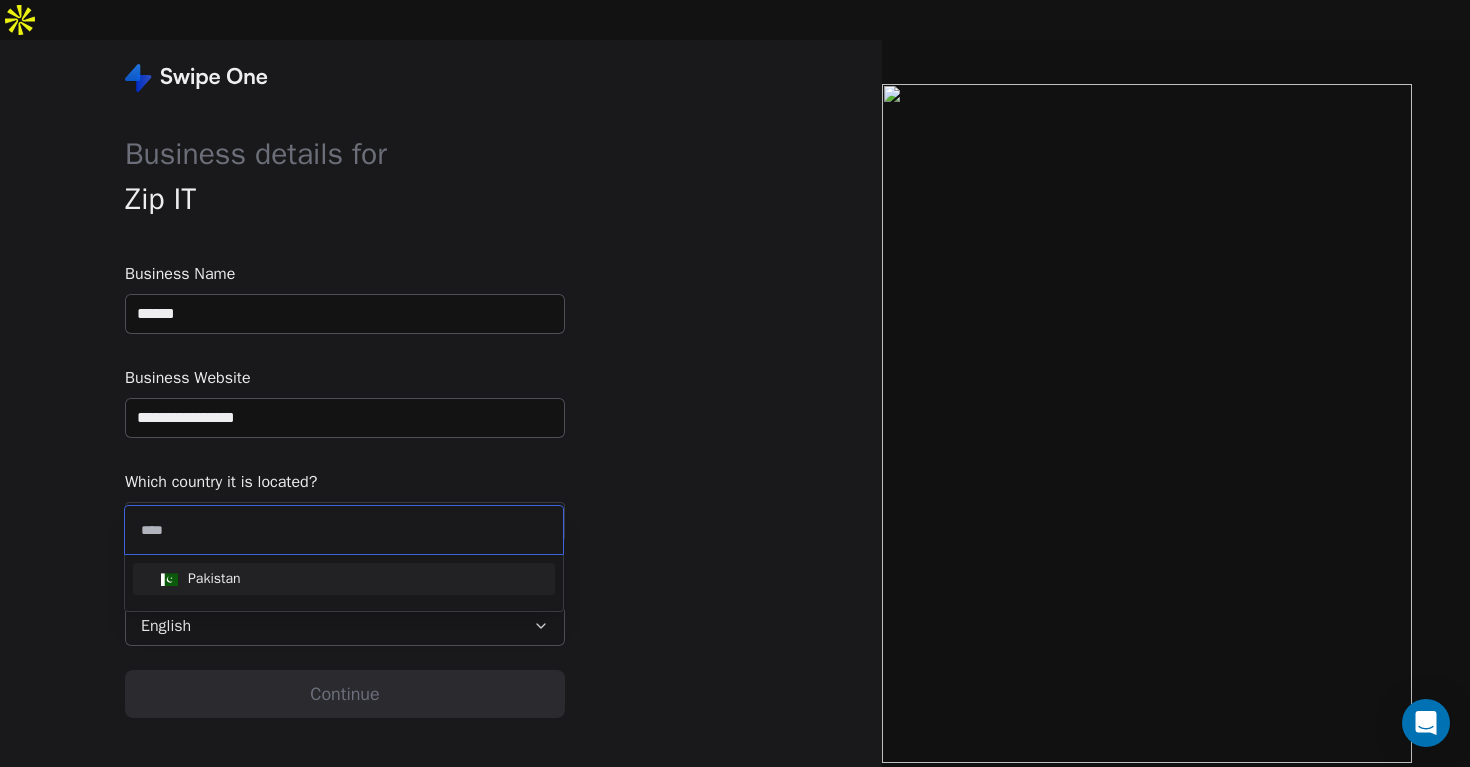 type on "****" 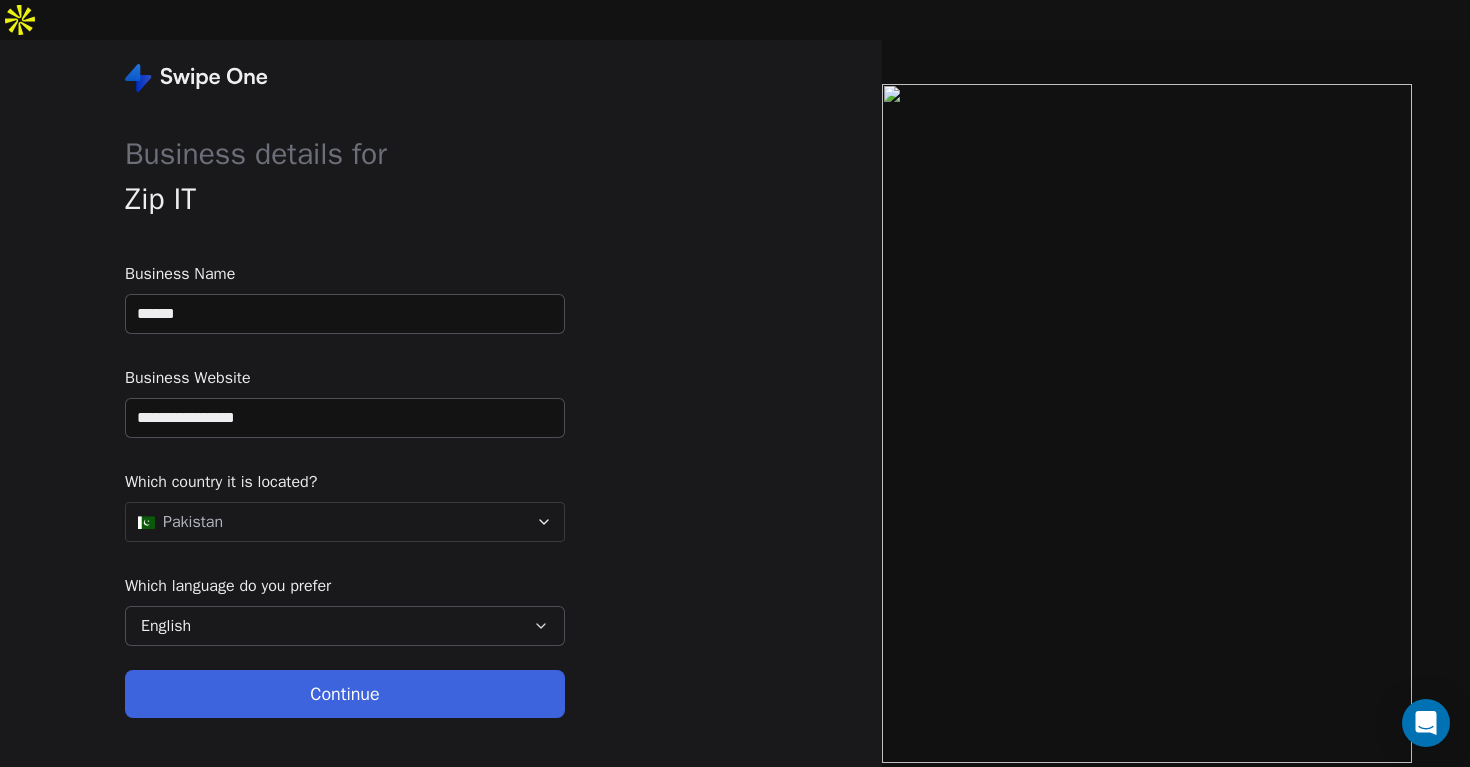 click on "Continue" at bounding box center [345, 694] 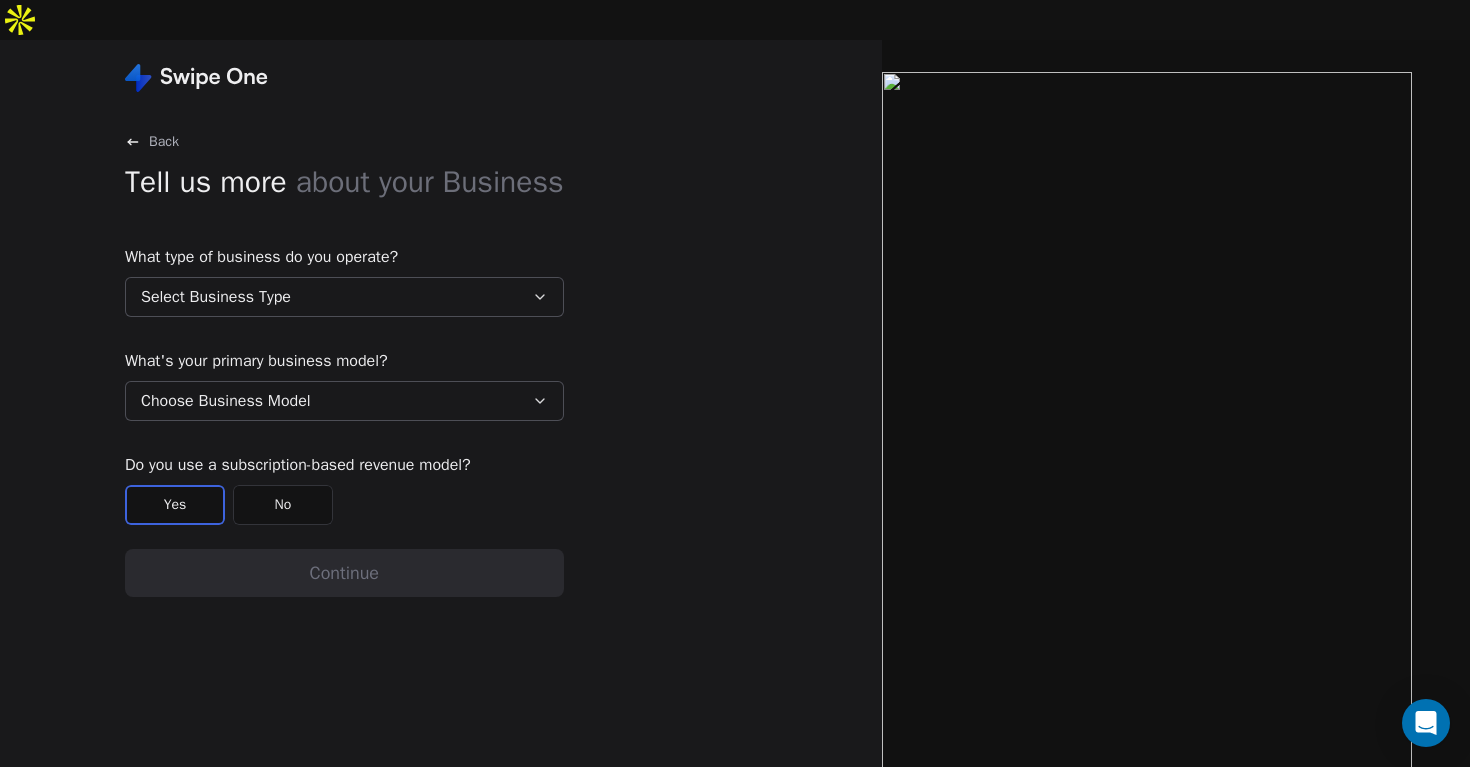 click on "Select Business Type" at bounding box center [344, 297] 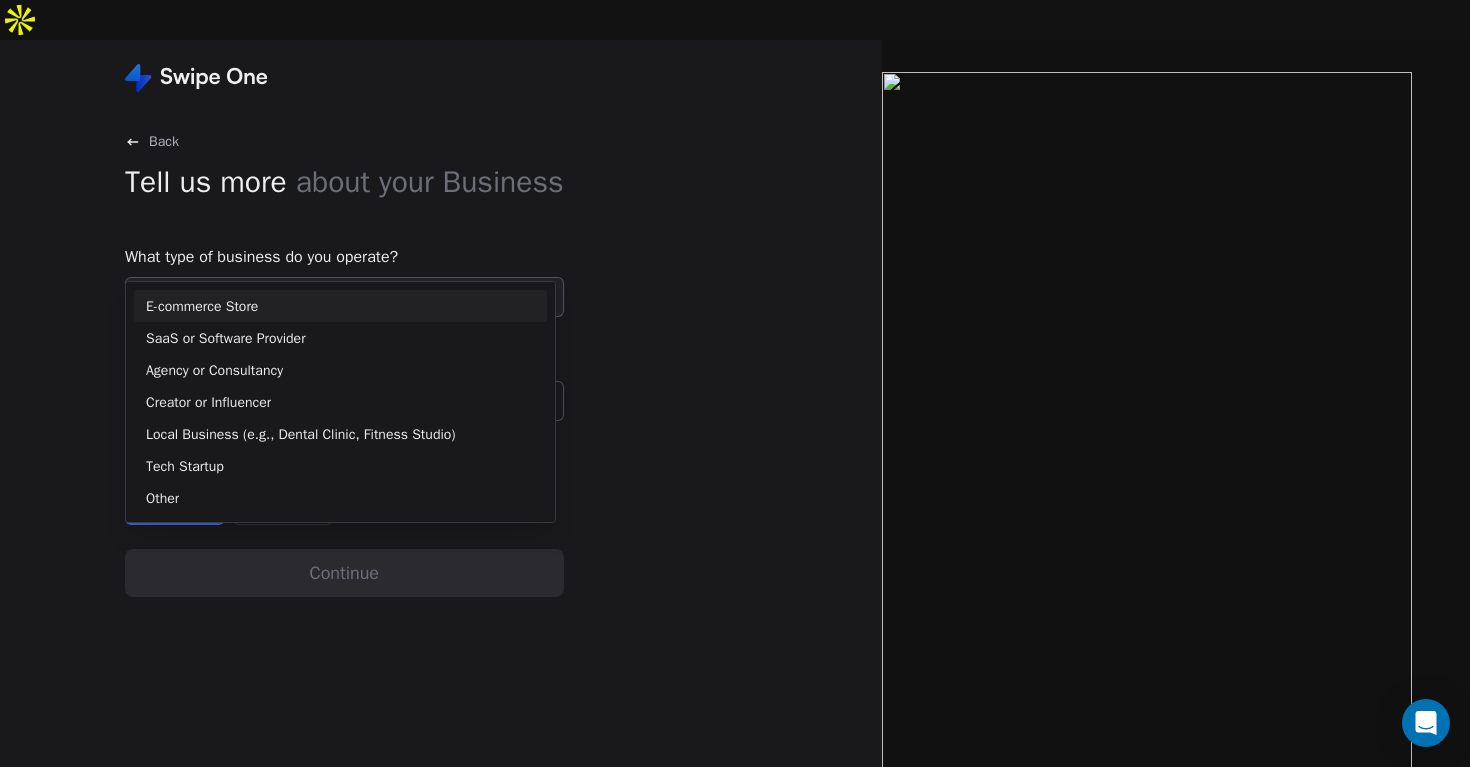 click on "E-commerce Store" at bounding box center [340, 306] 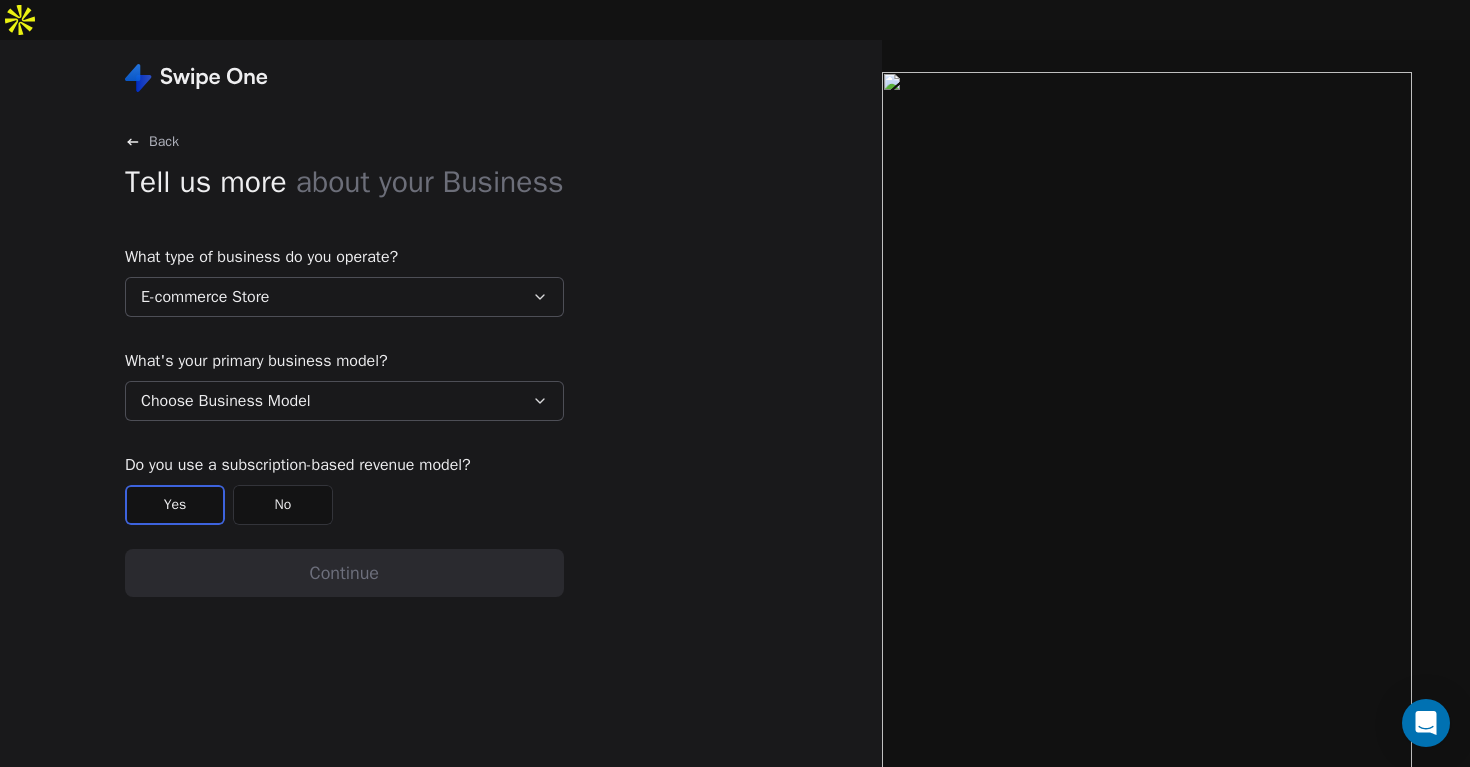 click on "Choose Business Model" at bounding box center (344, 401) 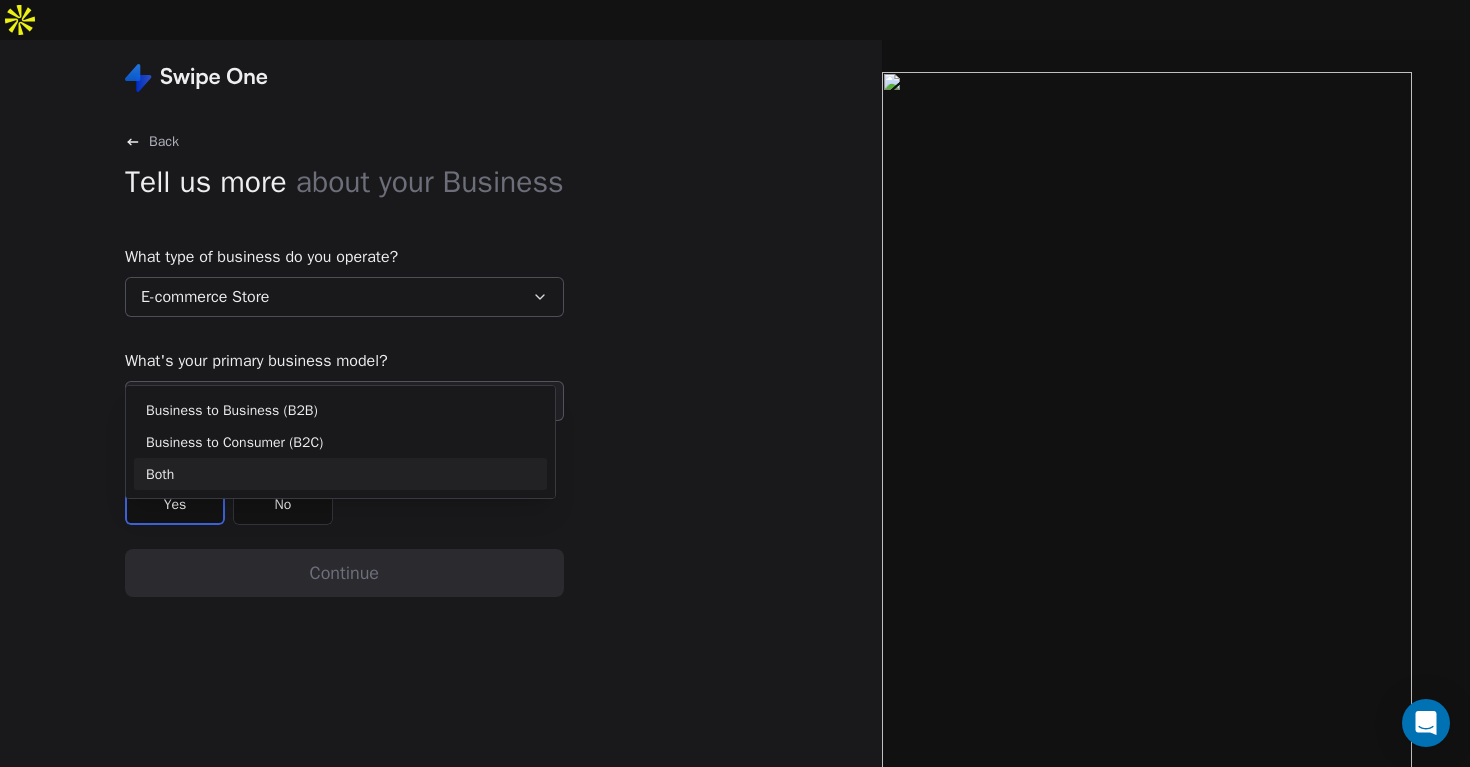 click on "Both" at bounding box center [340, 474] 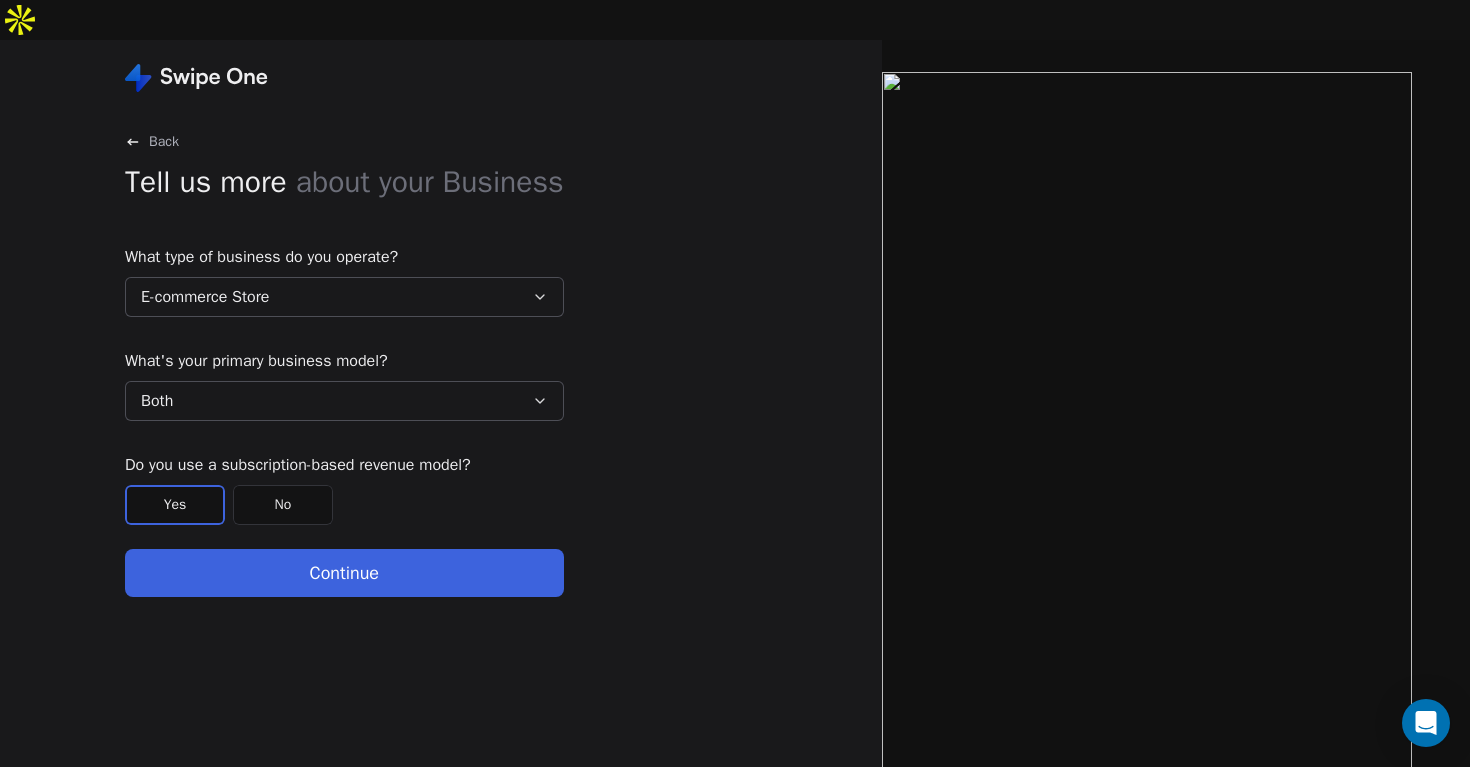 click on "No" at bounding box center (283, 505) 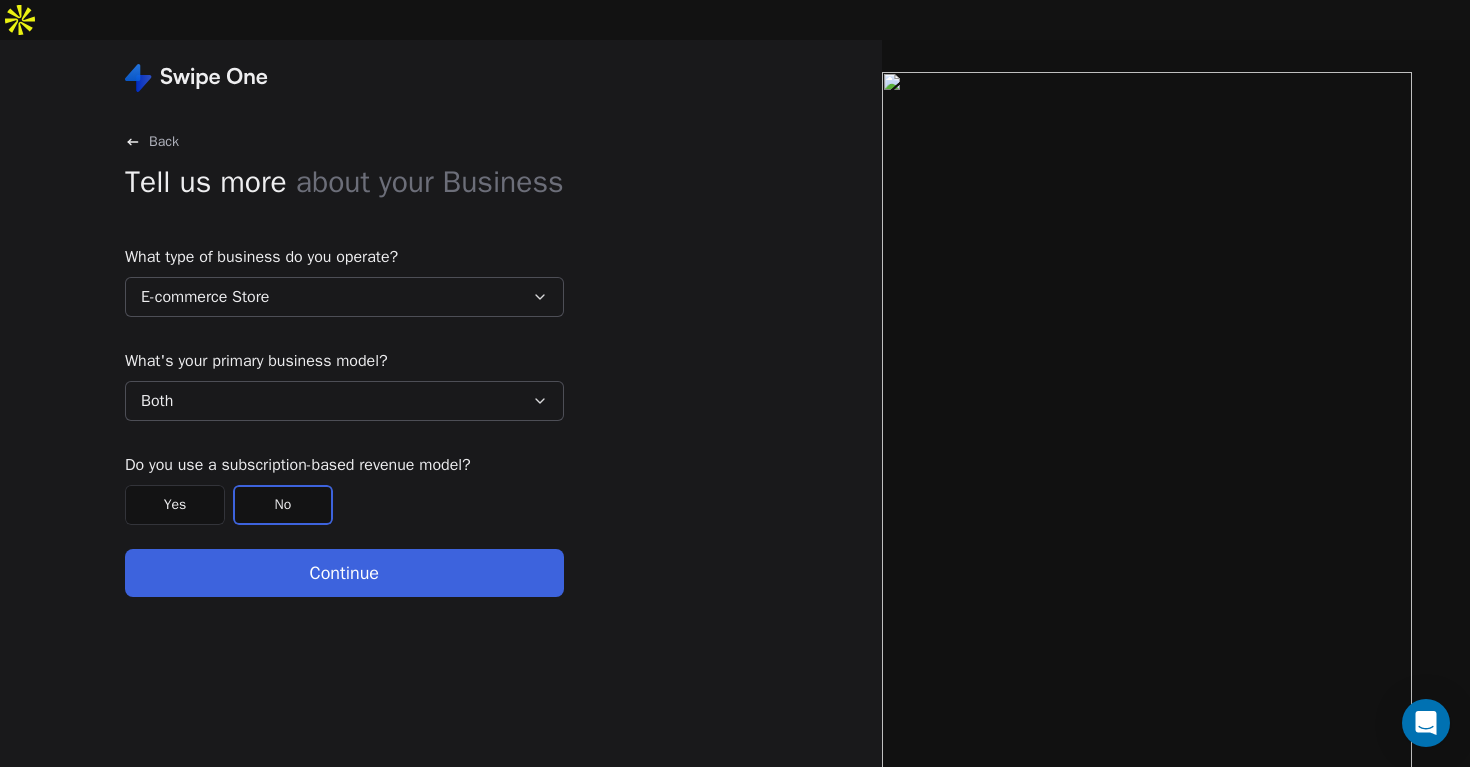 click on "Continue" at bounding box center [344, 573] 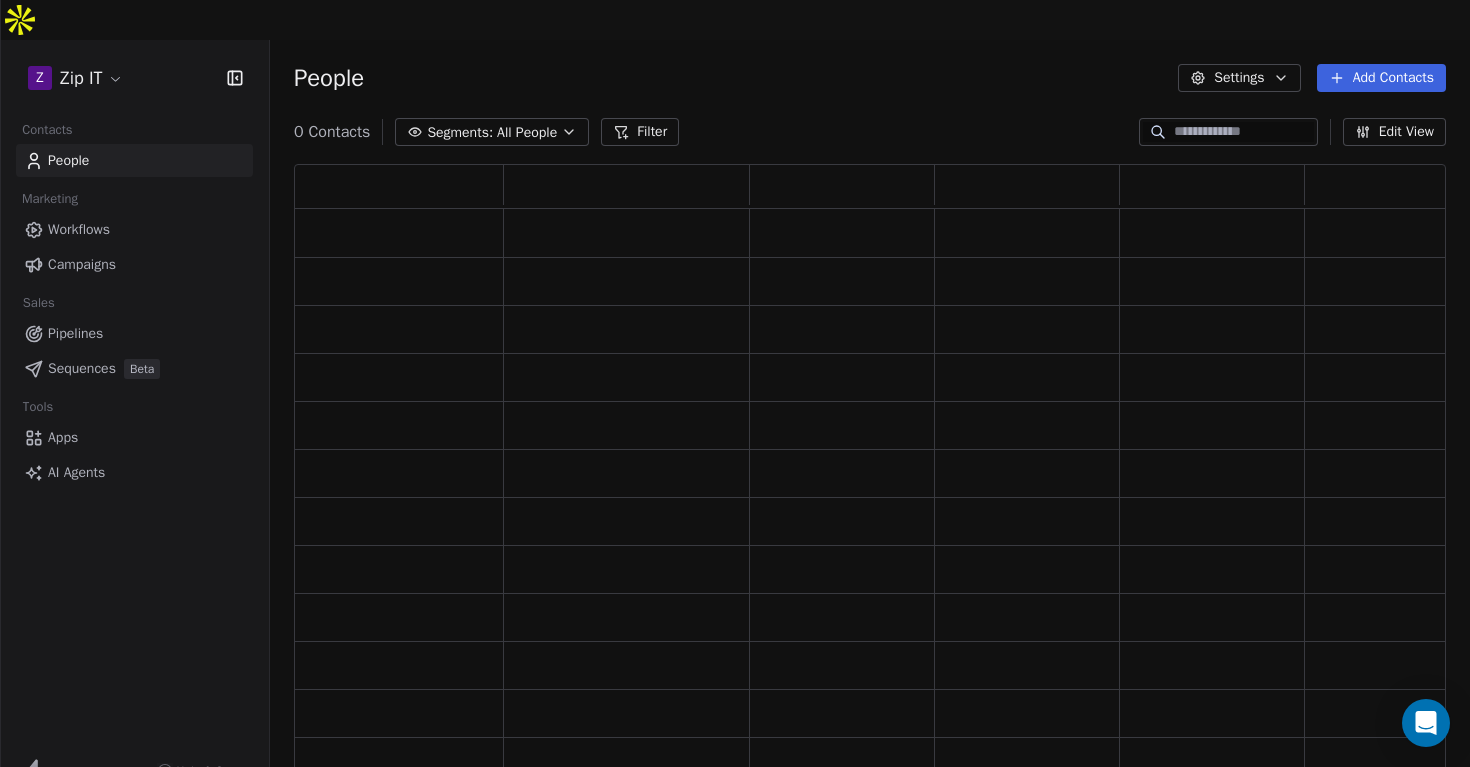 scroll, scrollTop: 1, scrollLeft: 1, axis: both 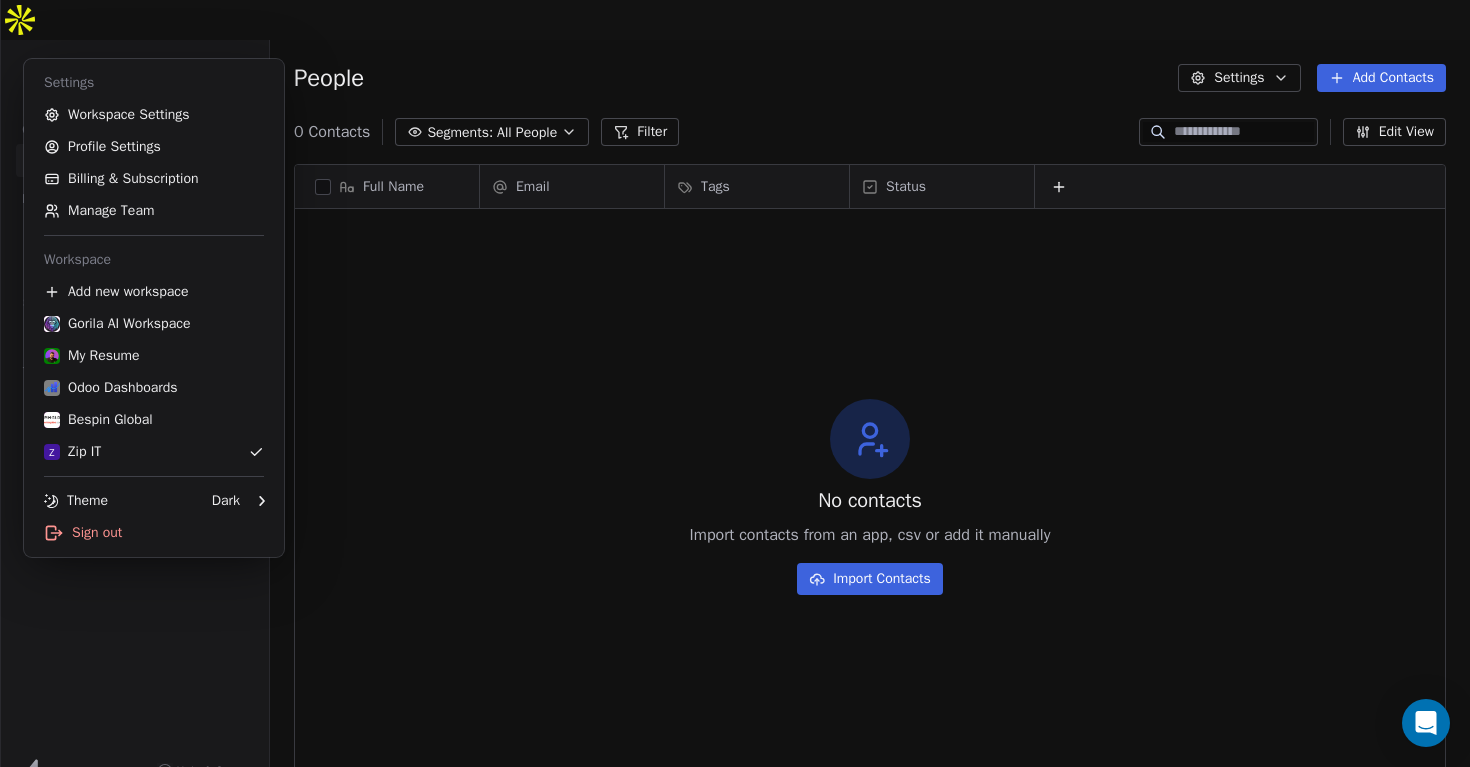 click on "Z Zip IT Contacts People Marketing Workflows Campaigns Sales Sequences Beta Tools Apps AI Agents Help & Support People Settings Add Contacts 0 Contacts Segments: All People Filter Edit View Tag Add to Sequence Export Full Name Email Tags Status
To pick up a draggable item, press the space bar.
While dragging, use the arrow keys to move the item.
Press space again to drop the item in its new position, or press escape to cancel.
No contacts Import contacts from an app, csv or add it manually Import Contacts
Settings Workspace Settings Profile Settings Billing & Subscription Manage Team Workspace Add new workspace Gorila AI Workspace My Resume Odoo Dashboards Bespin Global Z Zip IT Theme Dark Sign out" at bounding box center (735, 403) 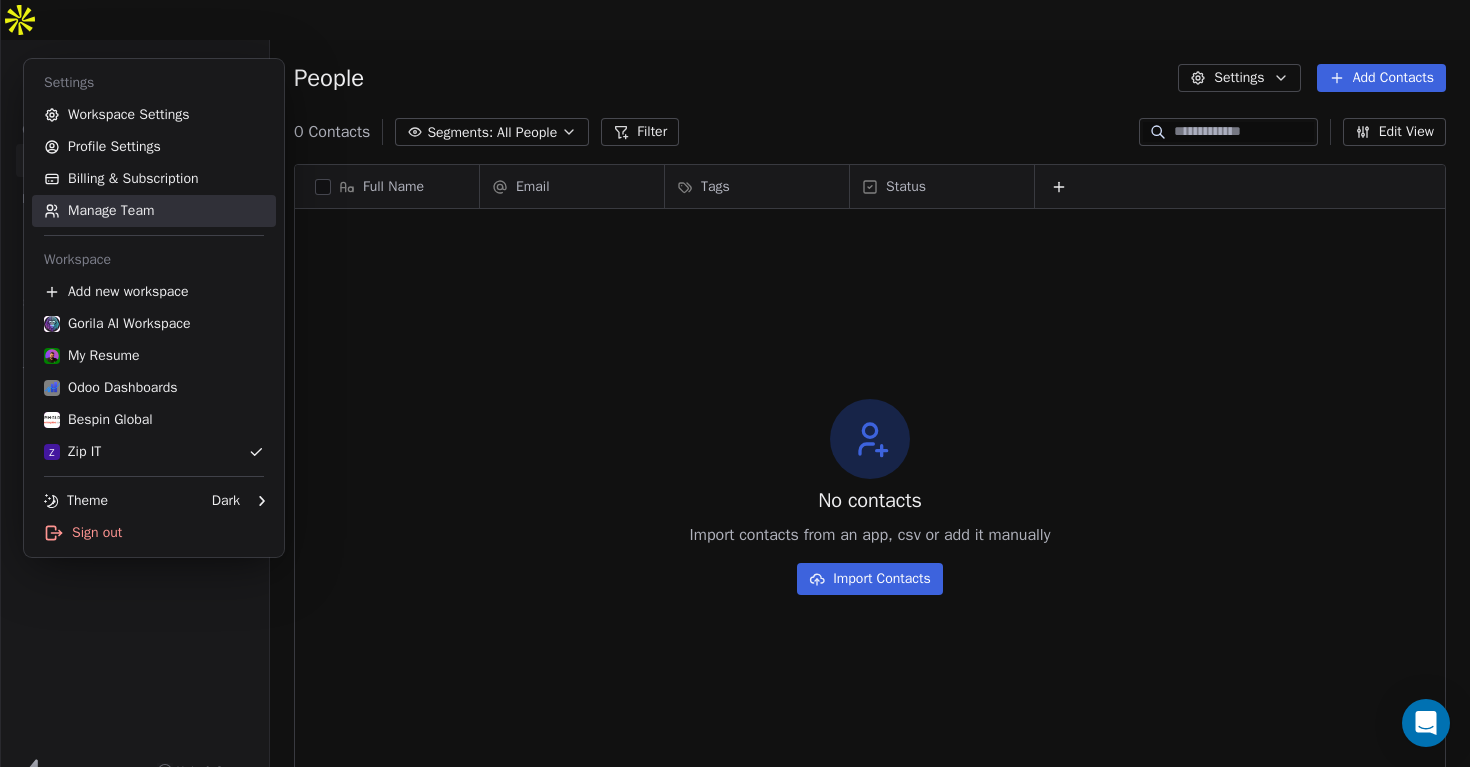 click on "Manage Team" at bounding box center [154, 211] 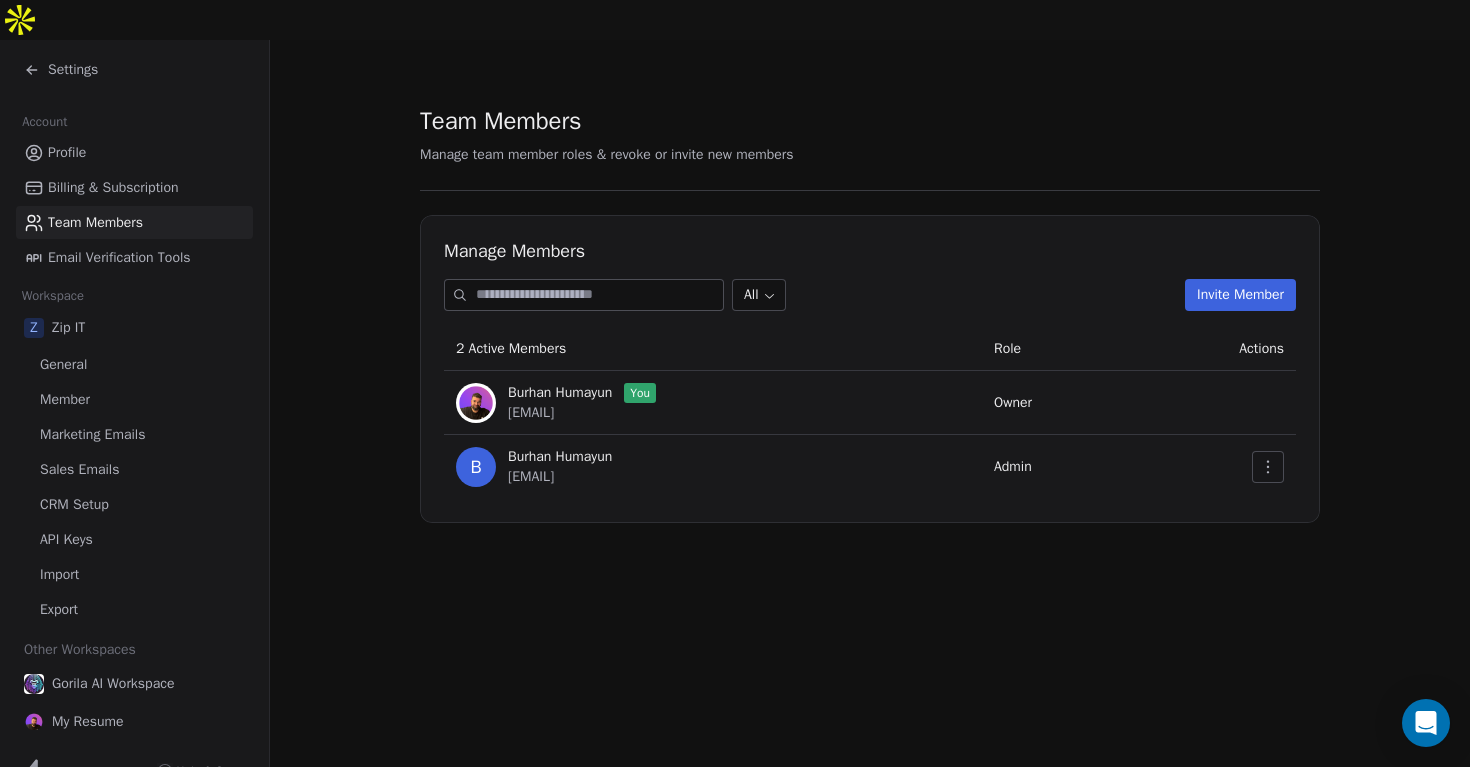 click on "Invite Member" at bounding box center [1240, 295] 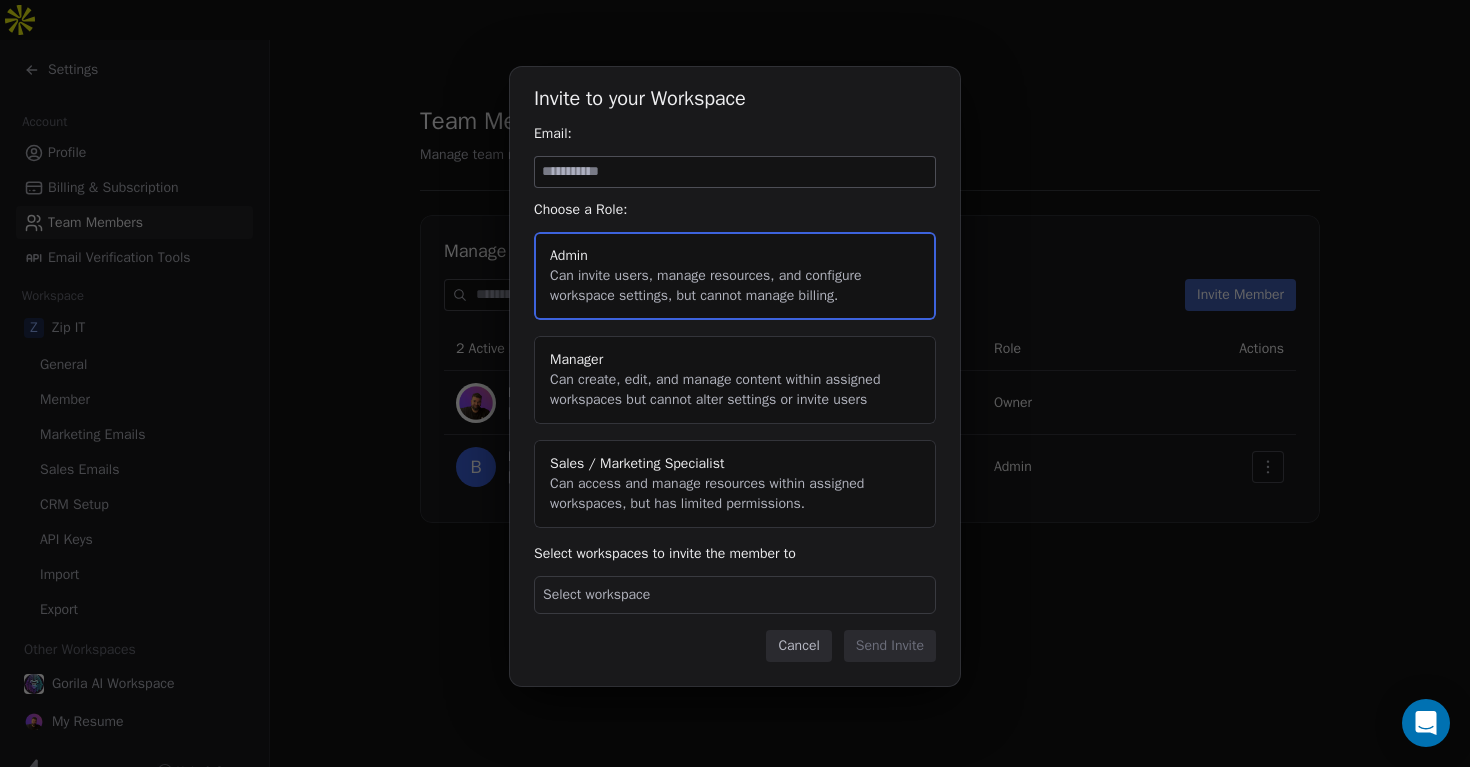 click on "Manager Can create, edit, and manage content within assigned workspaces but cannot alter settings or invite users" at bounding box center [735, 380] 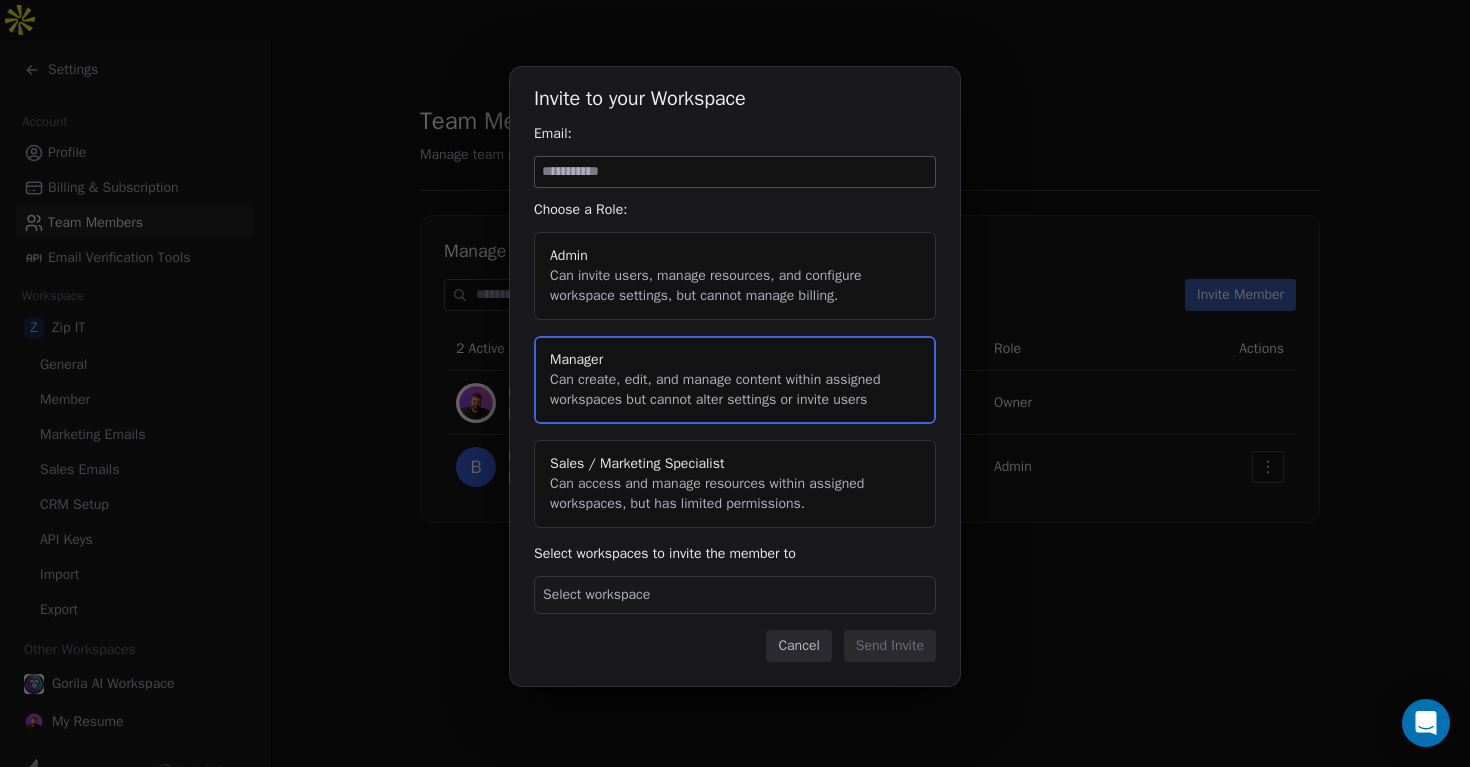 click at bounding box center (735, 172) 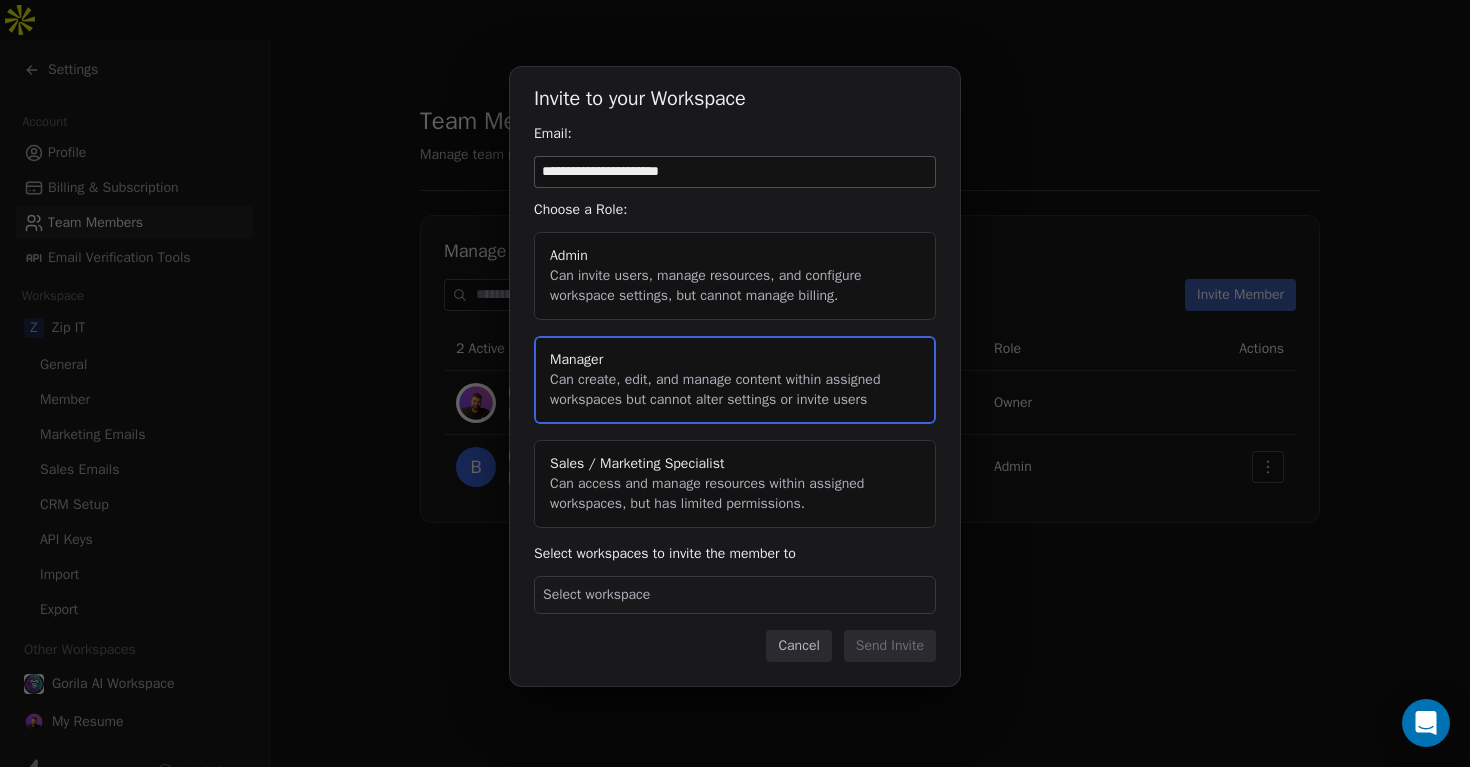 type on "**********" 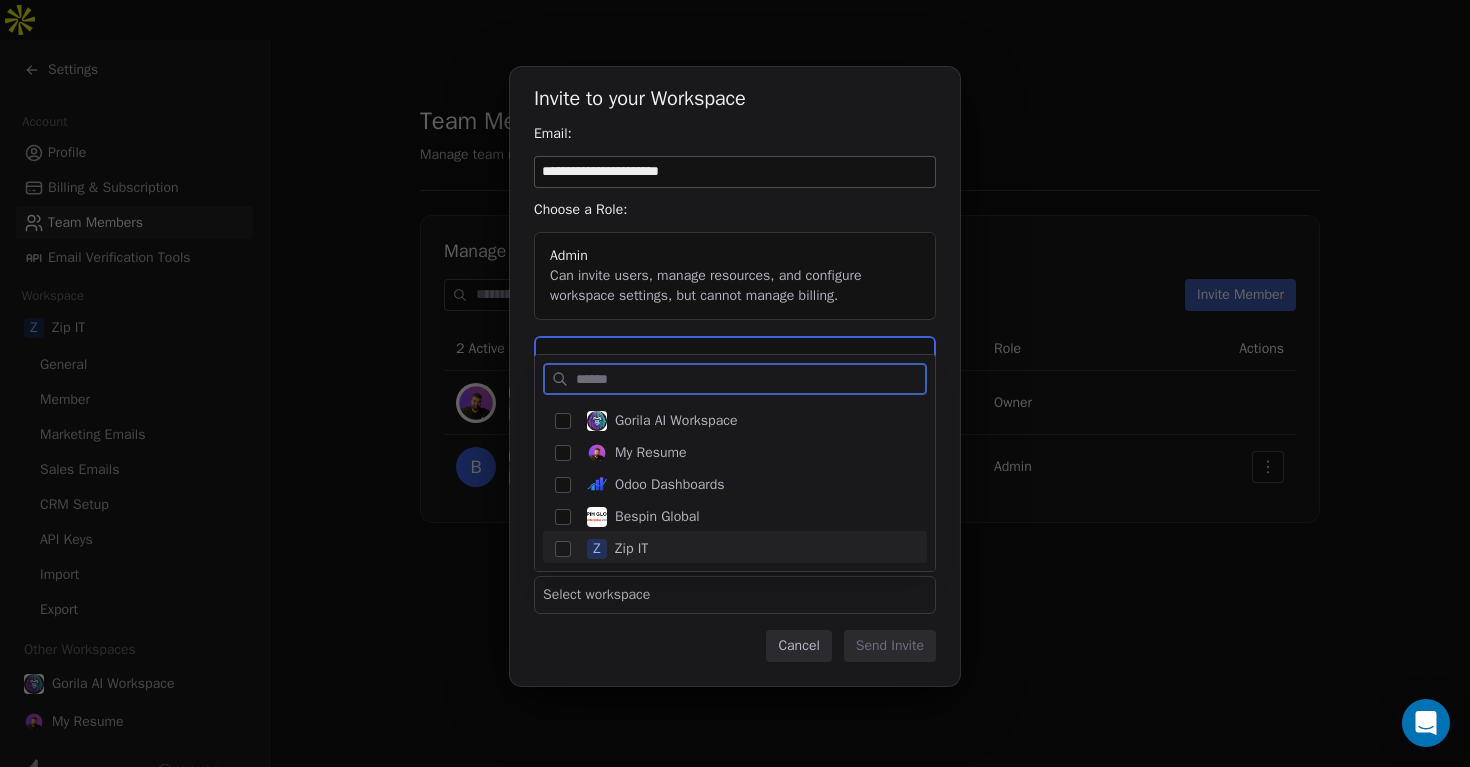 click at bounding box center [563, 549] 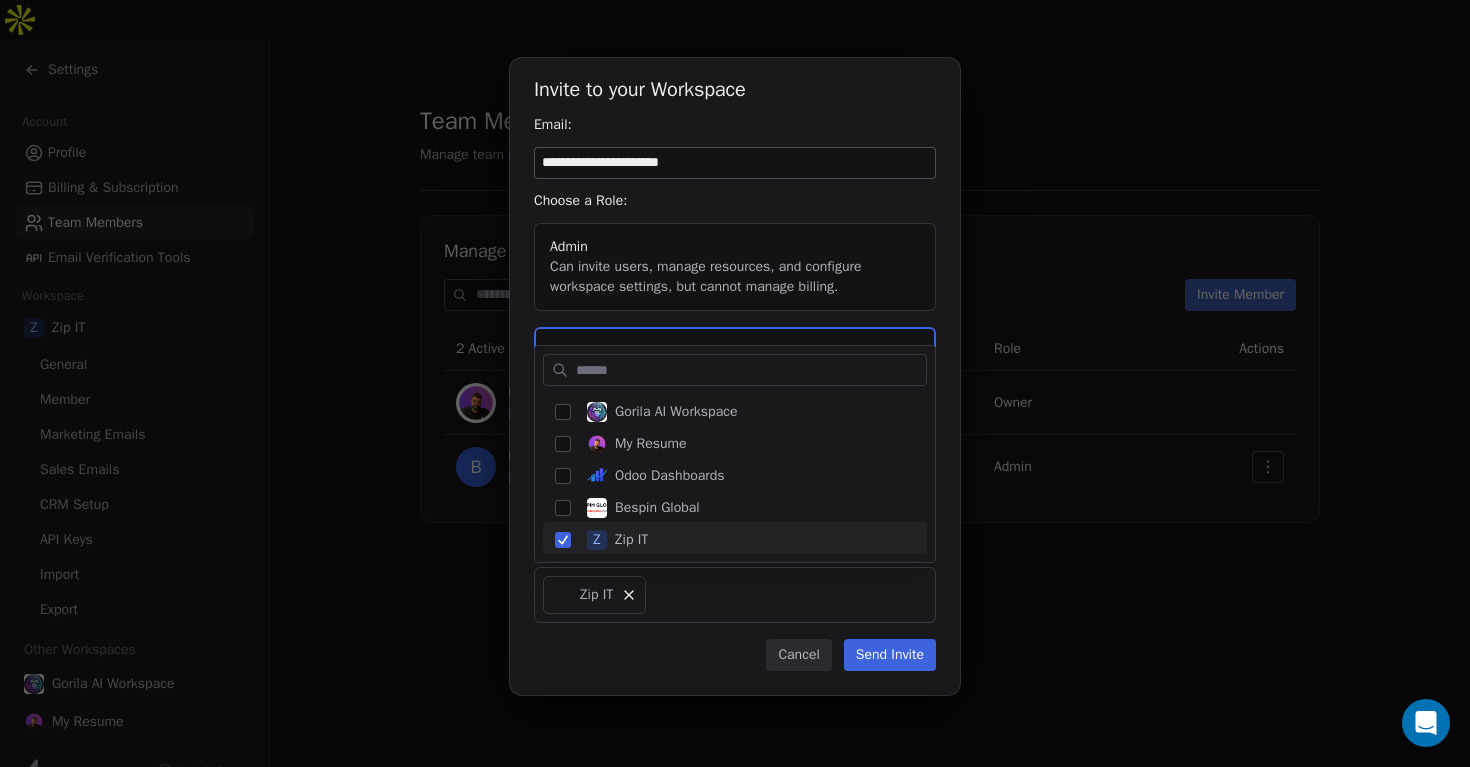 click on "**********" at bounding box center [735, 383] 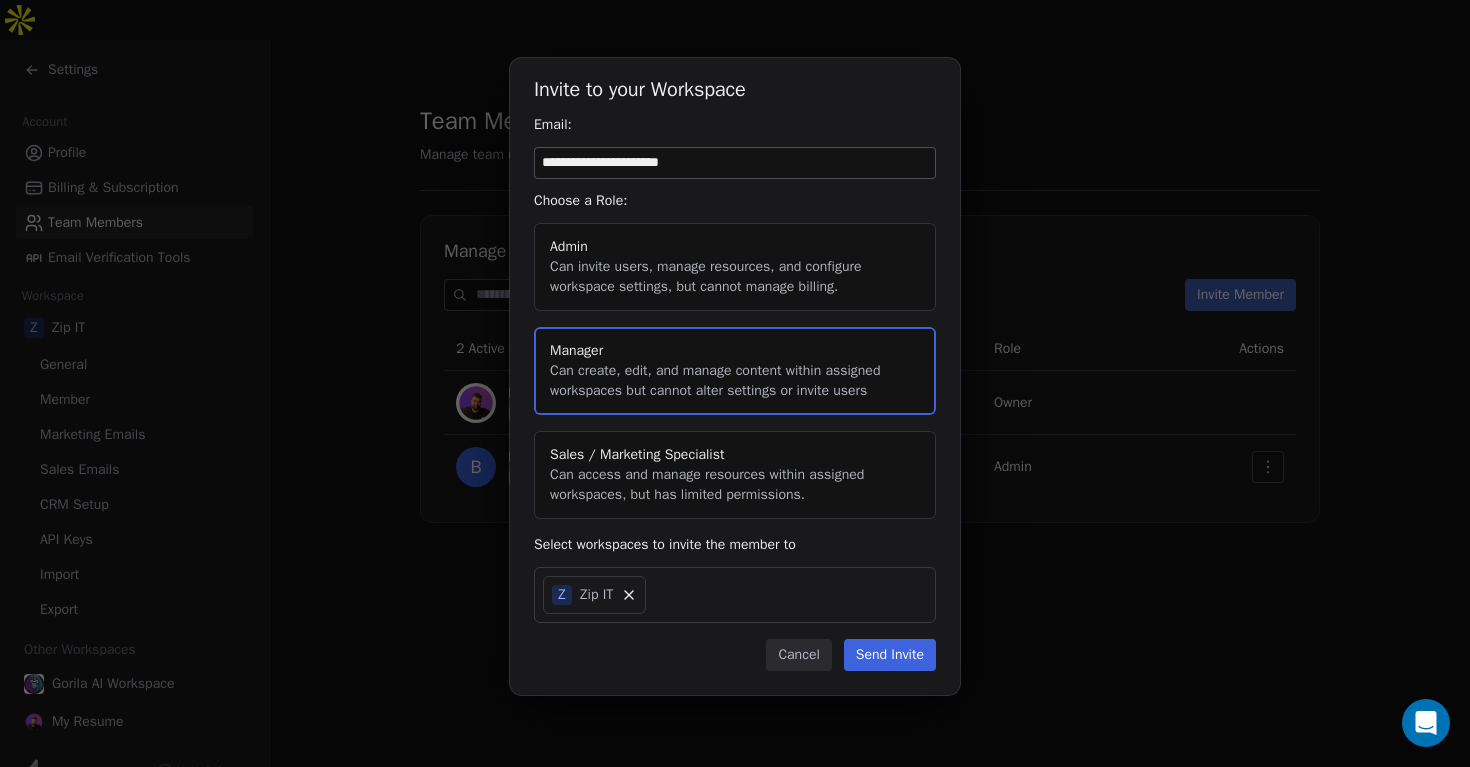 click on "Send Invite" at bounding box center (890, 655) 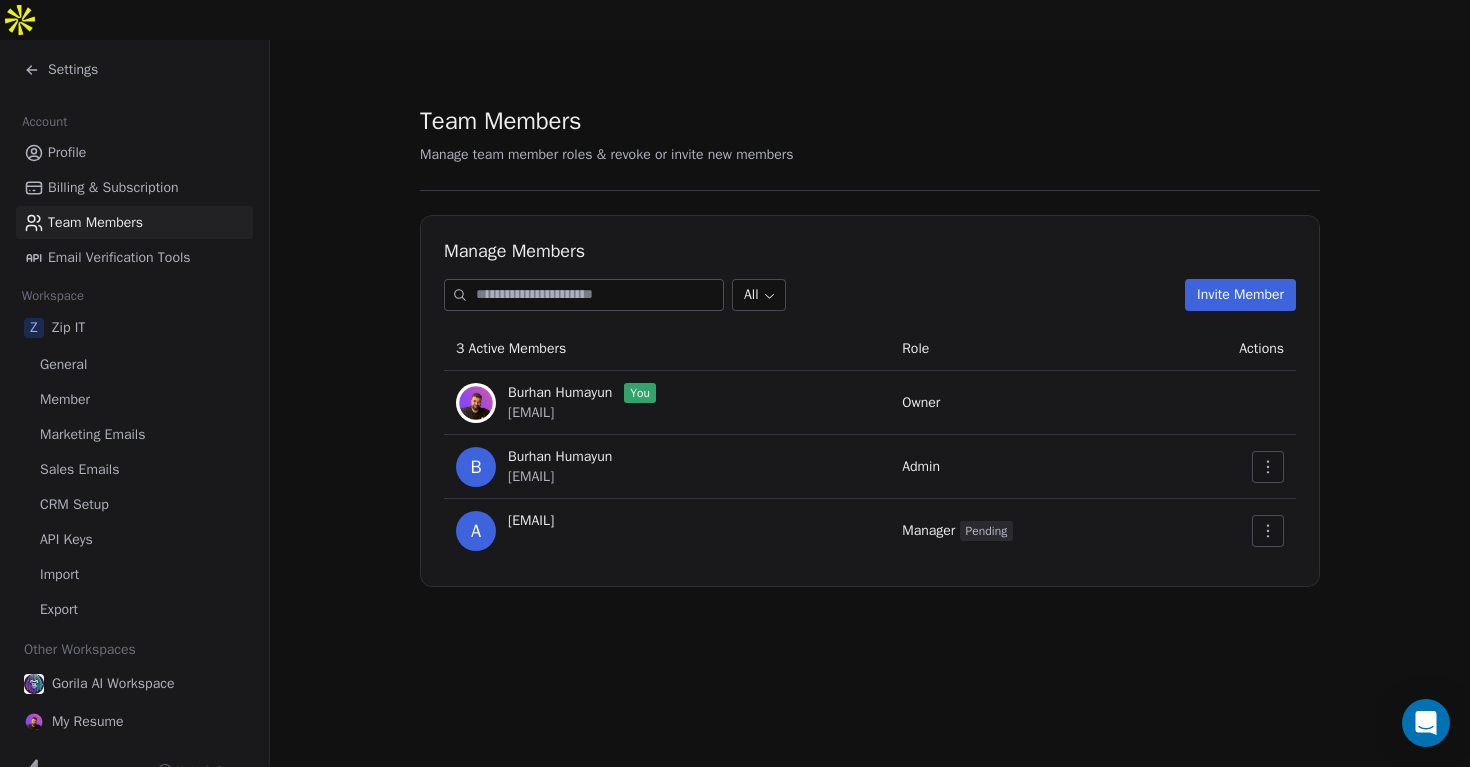 scroll, scrollTop: 85, scrollLeft: 0, axis: vertical 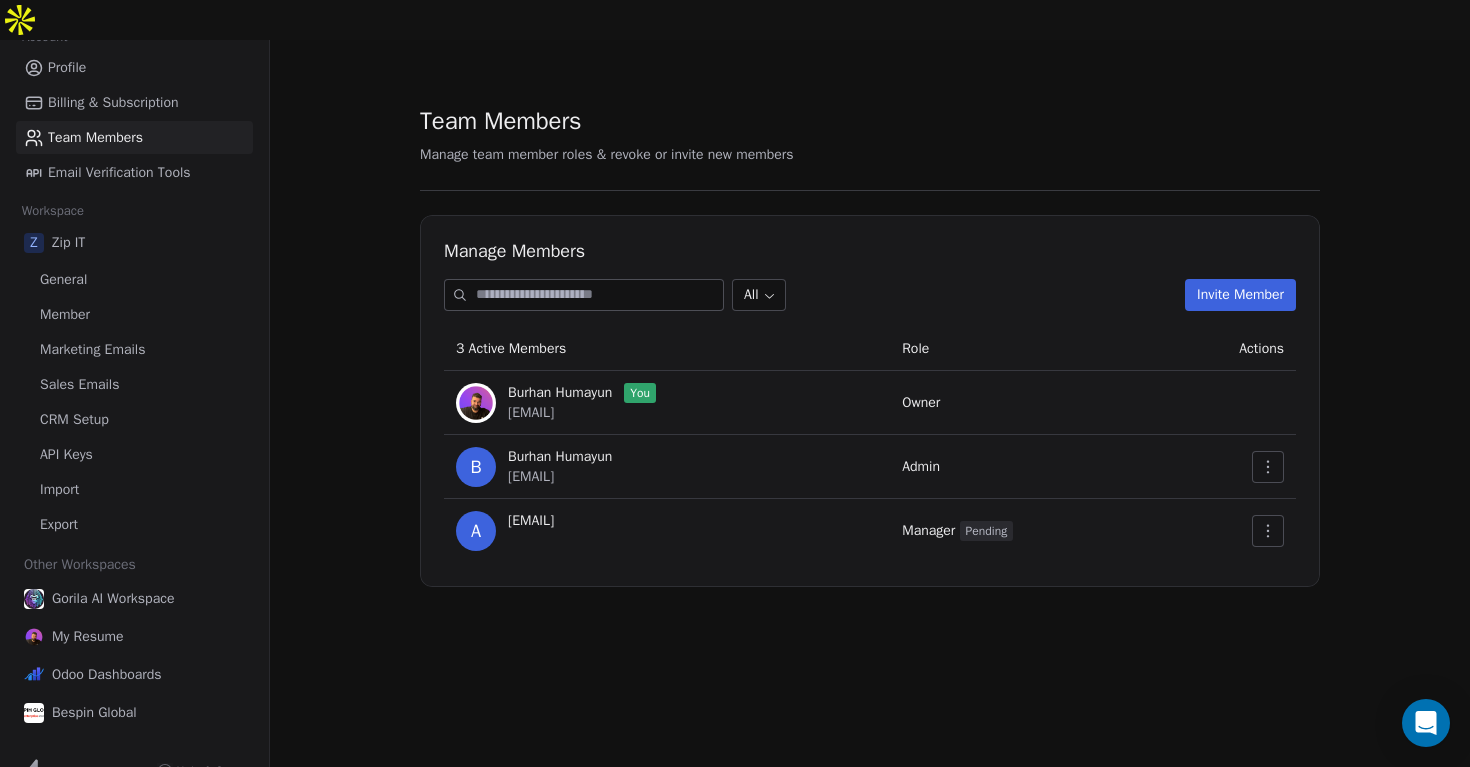 click on "Team Members Manage team member roles & revoke or invite new members Manage Members All Invite Member 3 Active Members Role Actions [FIRST] [LAST] You [EMAIL] Owner B [FIRST] [LAST] [EMAIL] Admin a [EMAIL] Manager Pending" at bounding box center (870, 345) 